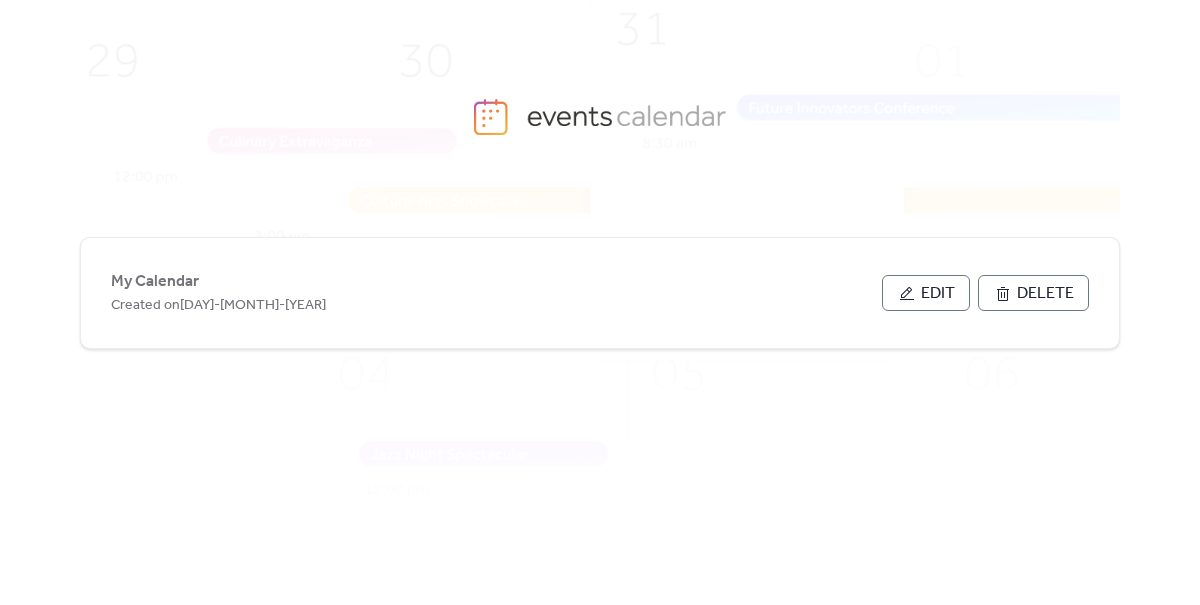 scroll, scrollTop: 0, scrollLeft: 0, axis: both 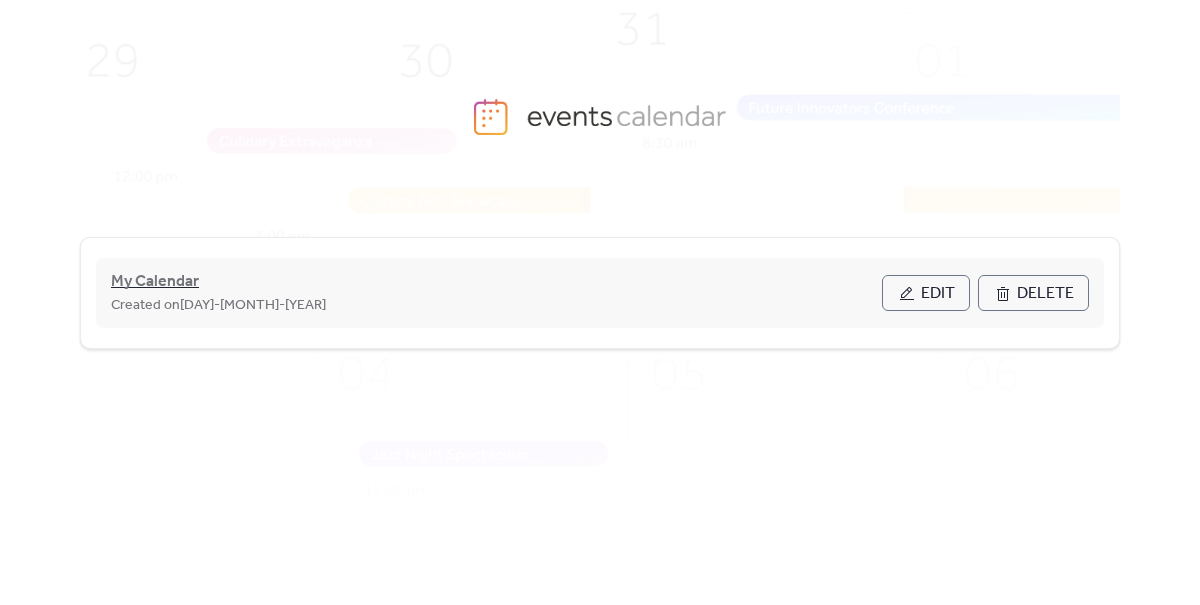 click on "My Calendar" at bounding box center (155, 282) 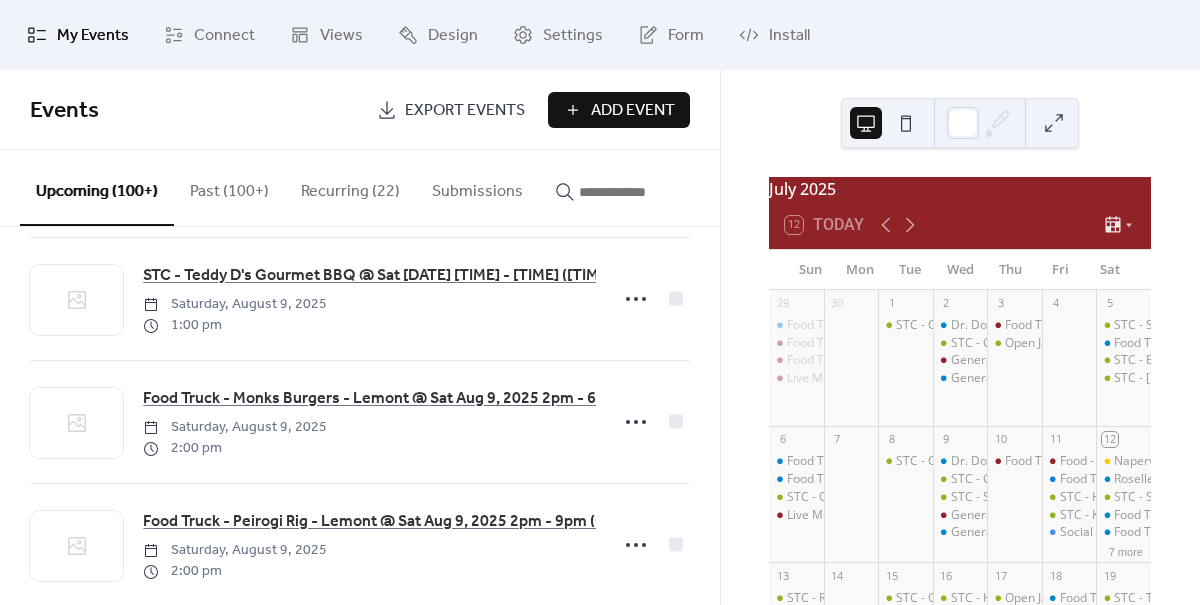 scroll, scrollTop: 10600, scrollLeft: 0, axis: vertical 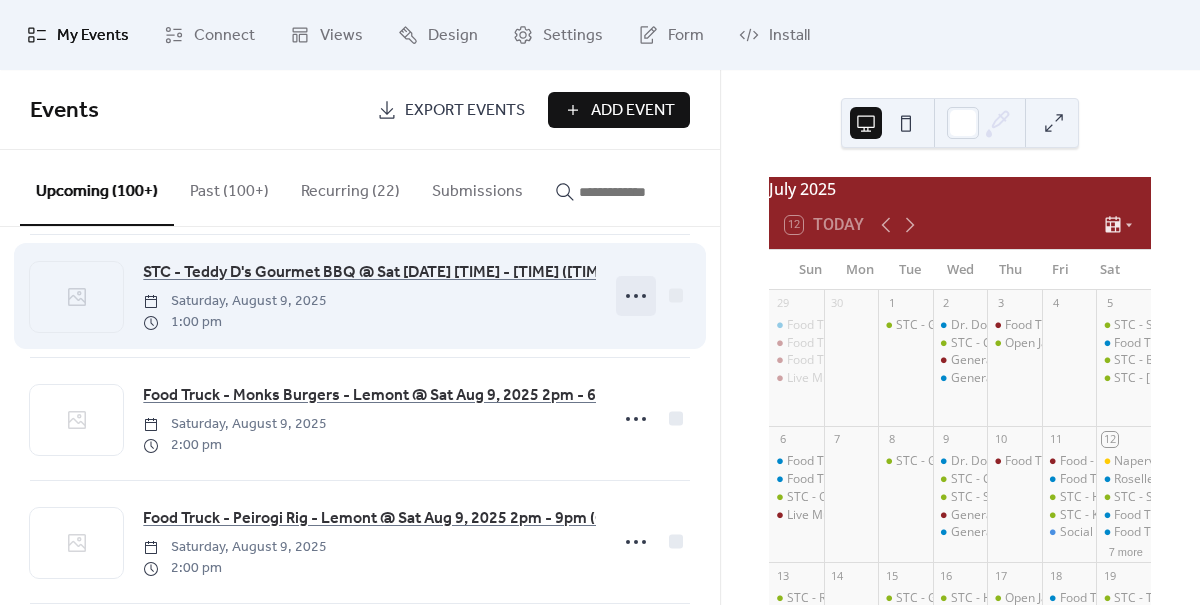 click 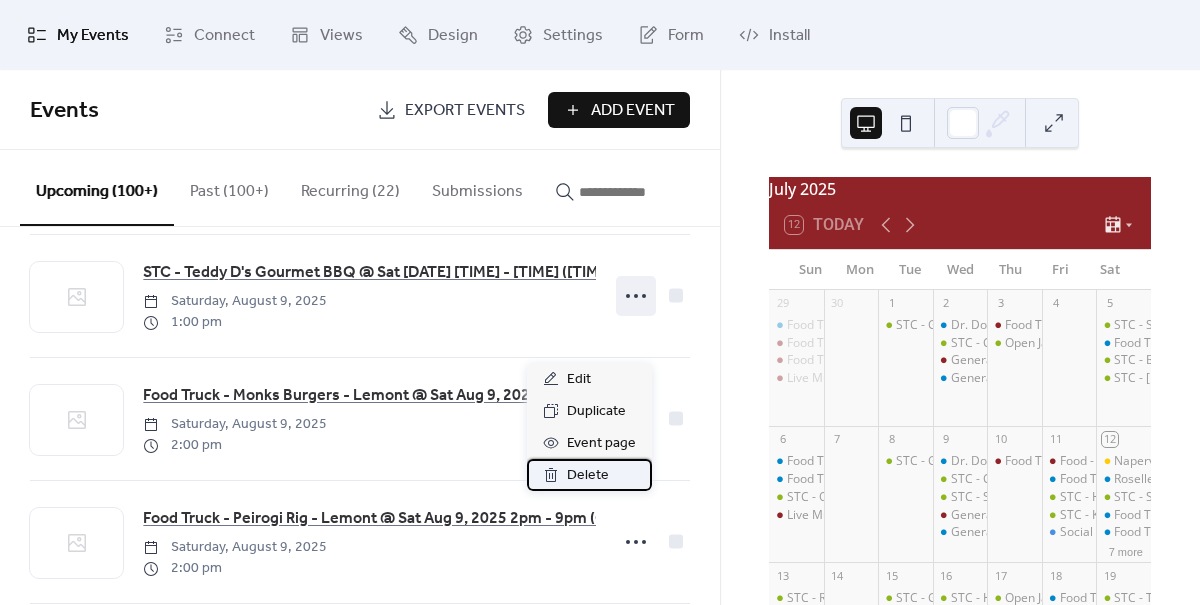click on "Delete" at bounding box center [588, 476] 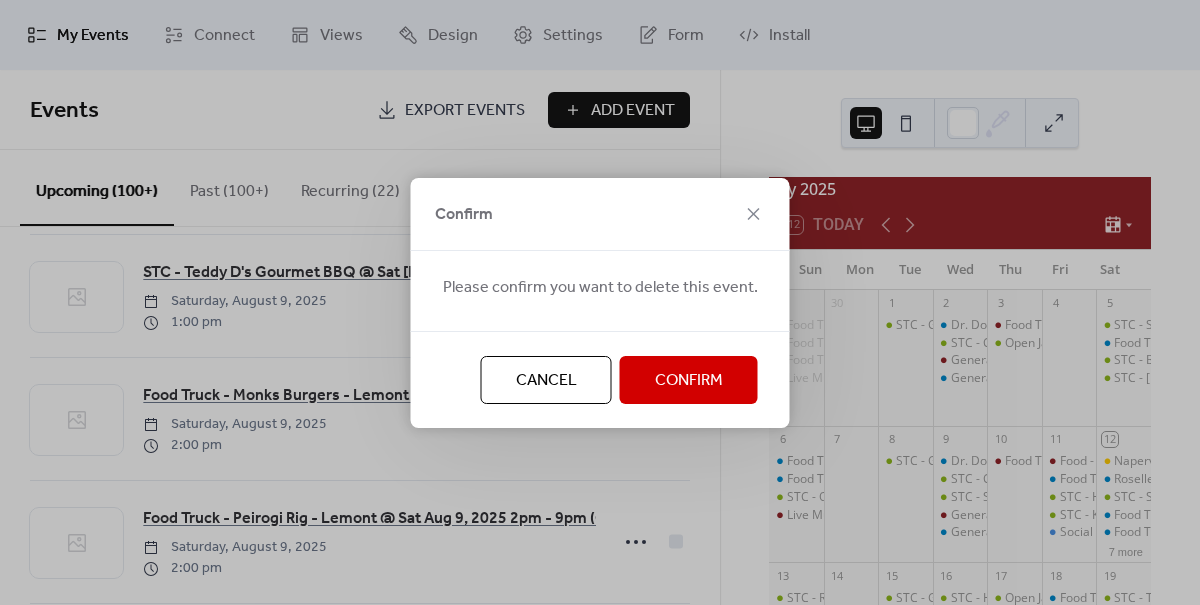 scroll, scrollTop: 10600, scrollLeft: 0, axis: vertical 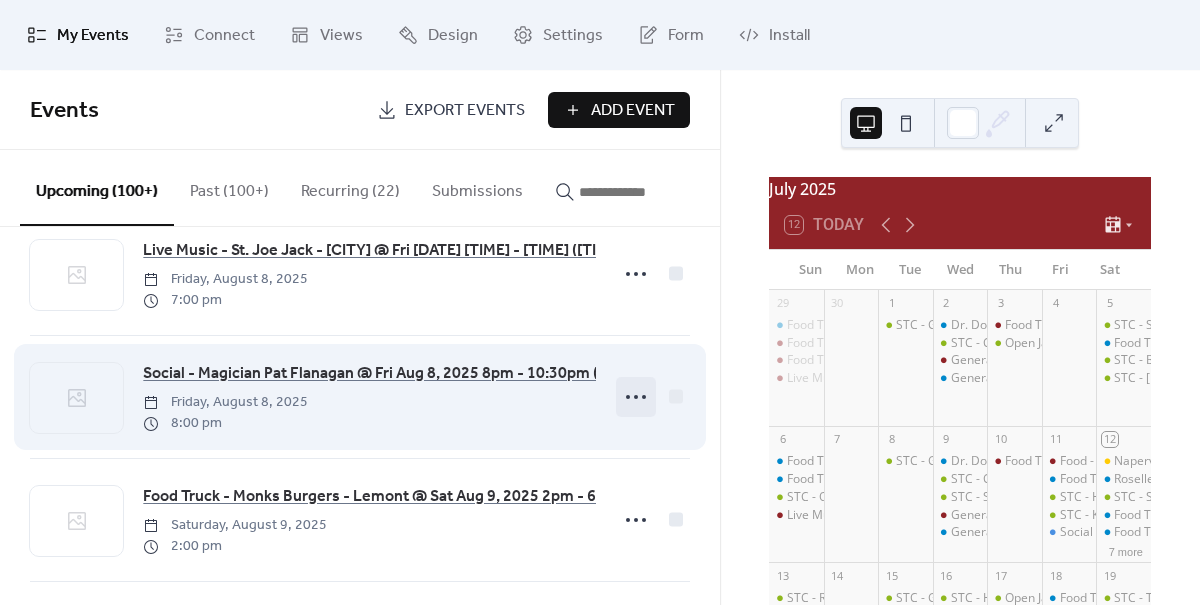 click 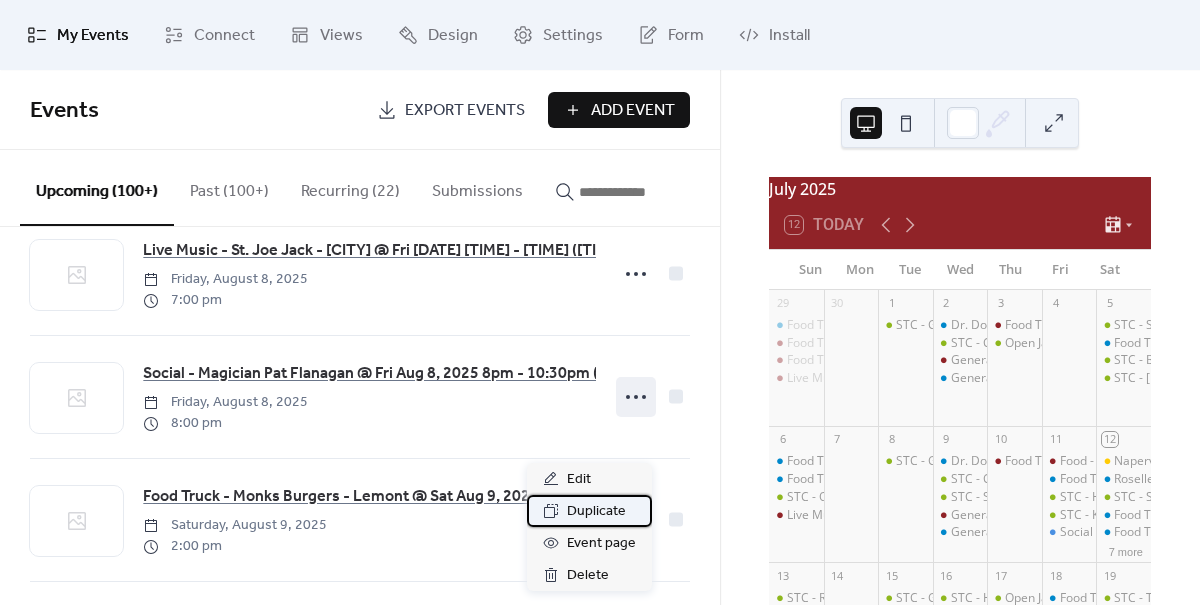 click on "Duplicate" at bounding box center [596, 512] 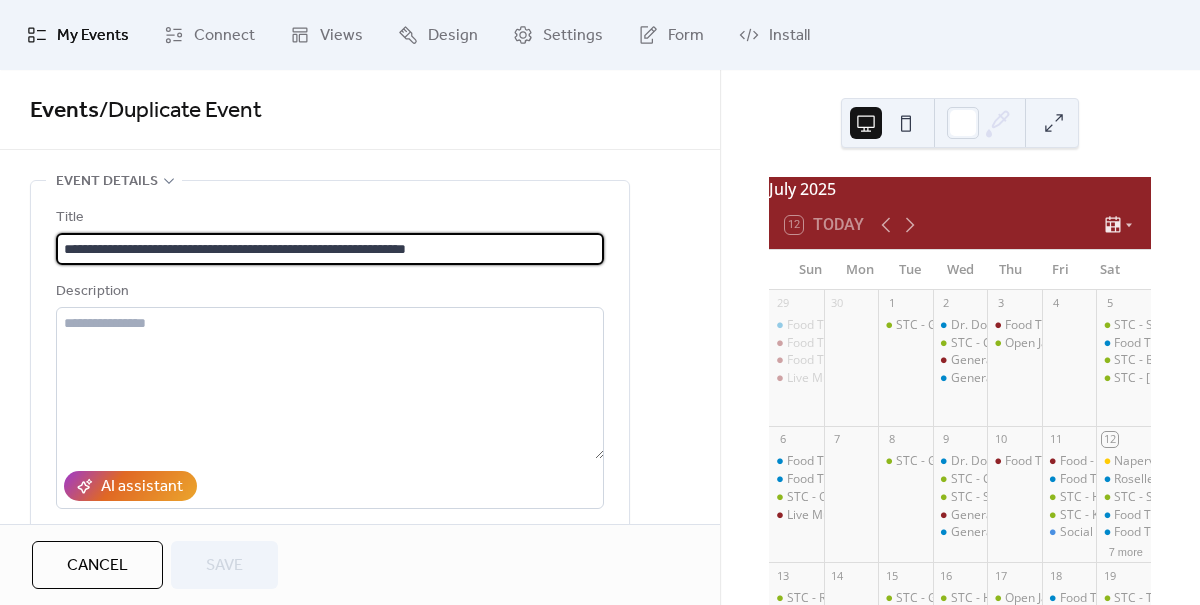 click on "**********" at bounding box center [330, 249] 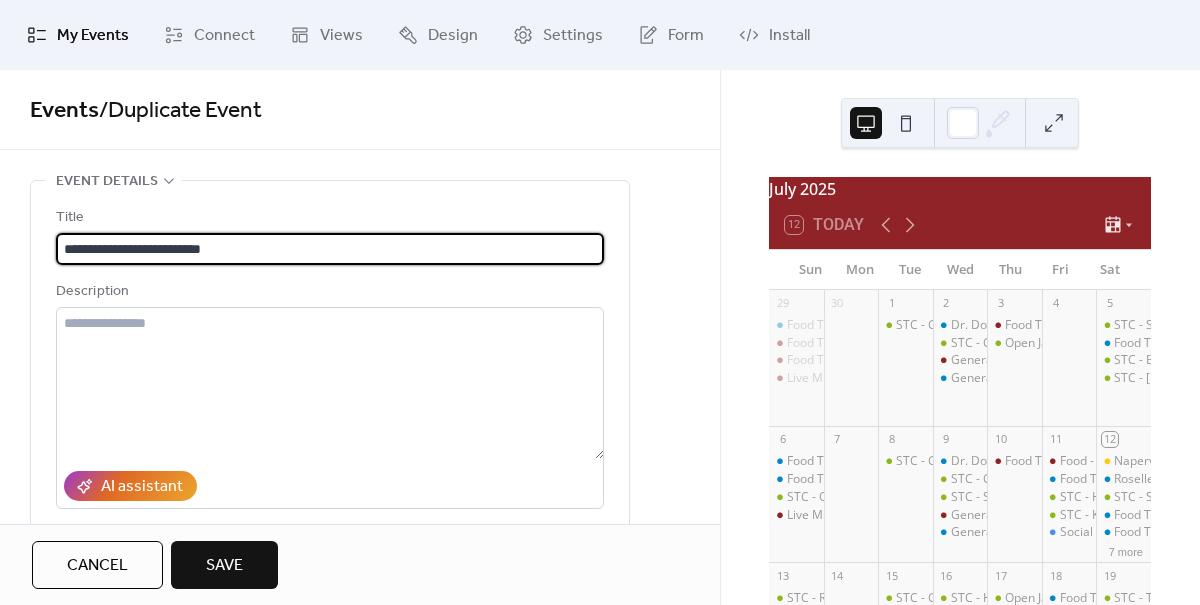 paste on "**********" 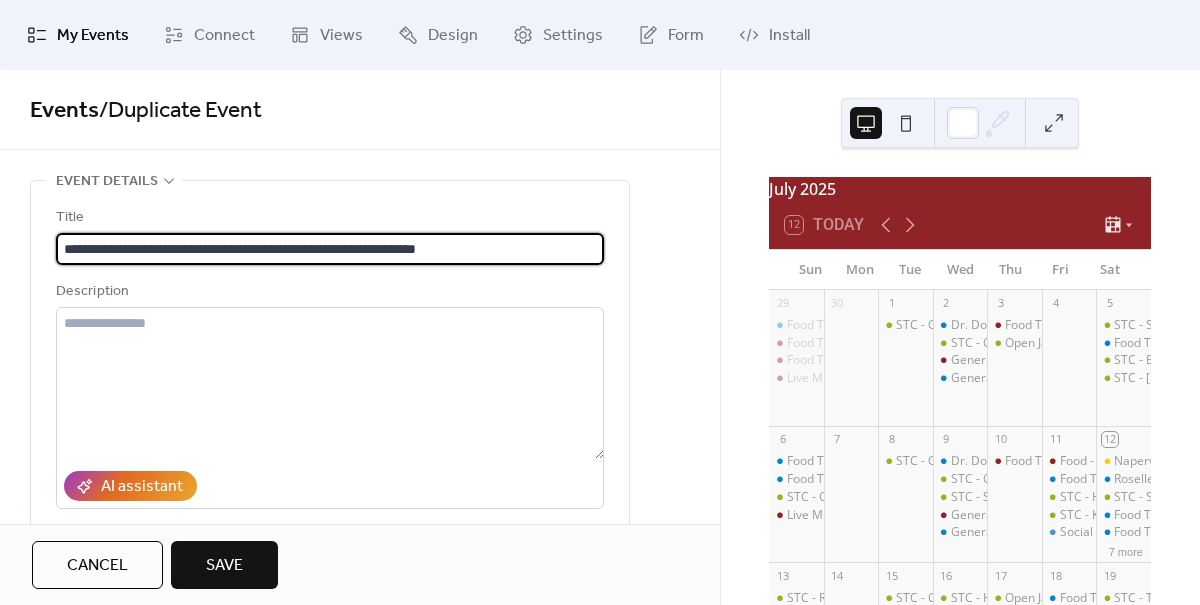 click on "**********" at bounding box center (330, 249) 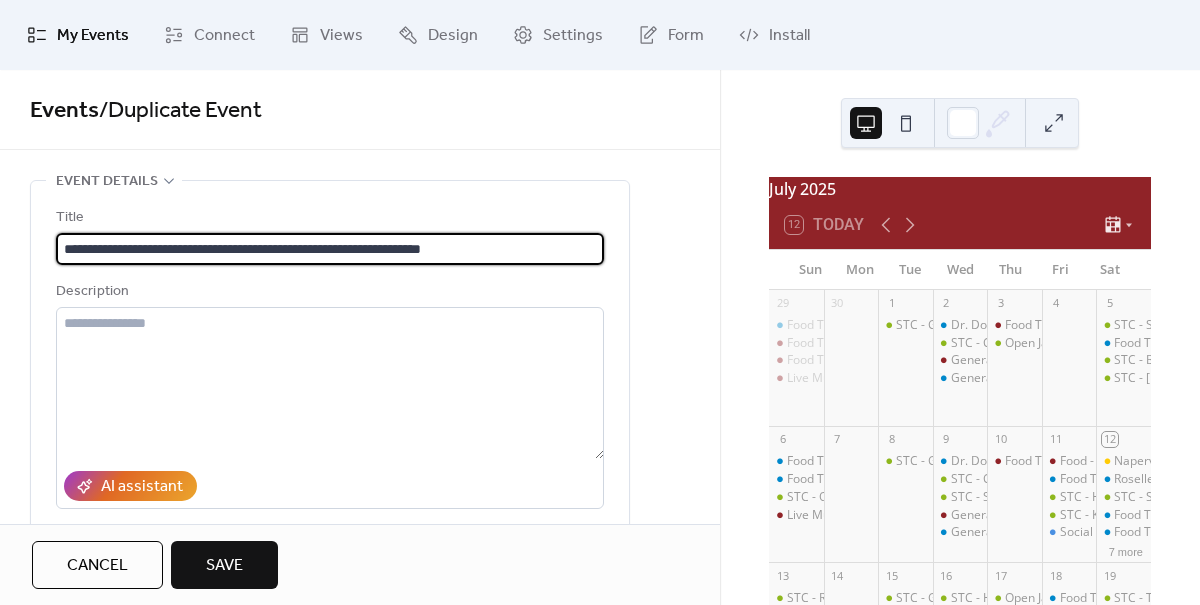 drag, startPoint x: 303, startPoint y: 248, endPoint x: 326, endPoint y: 248, distance: 23 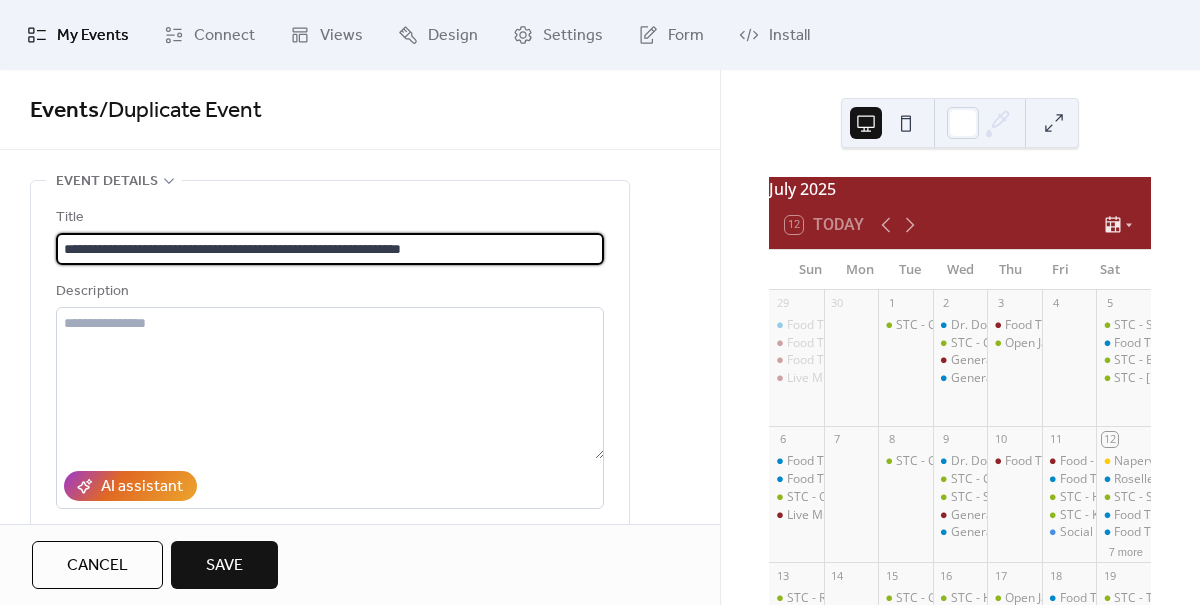 drag, startPoint x: 413, startPoint y: 247, endPoint x: 509, endPoint y: 243, distance: 96.0833 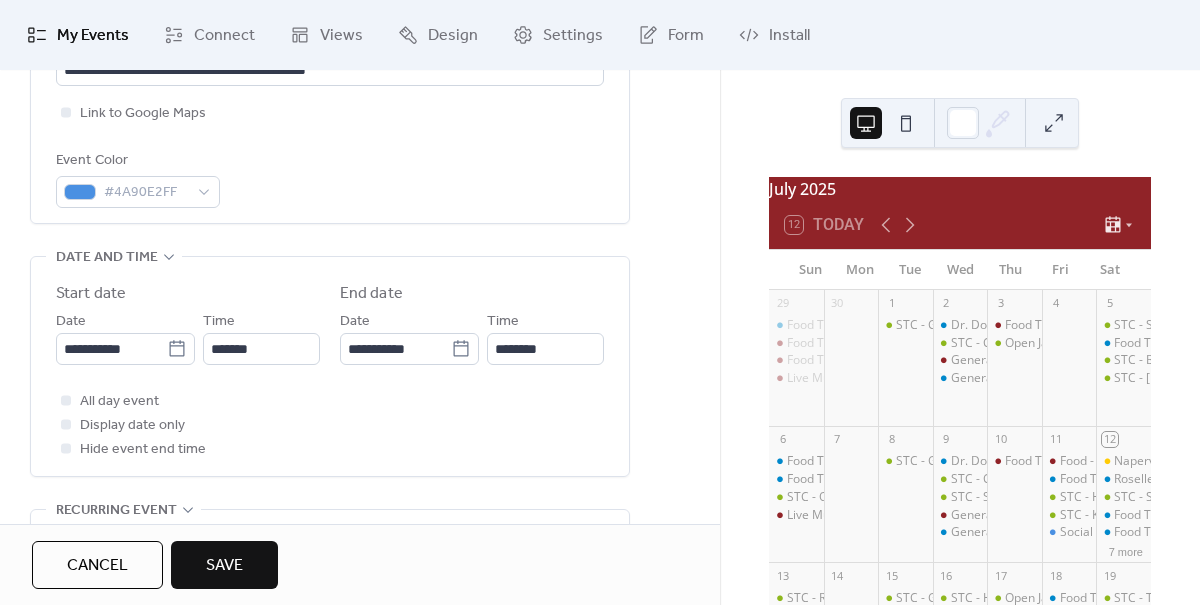 scroll, scrollTop: 599, scrollLeft: 0, axis: vertical 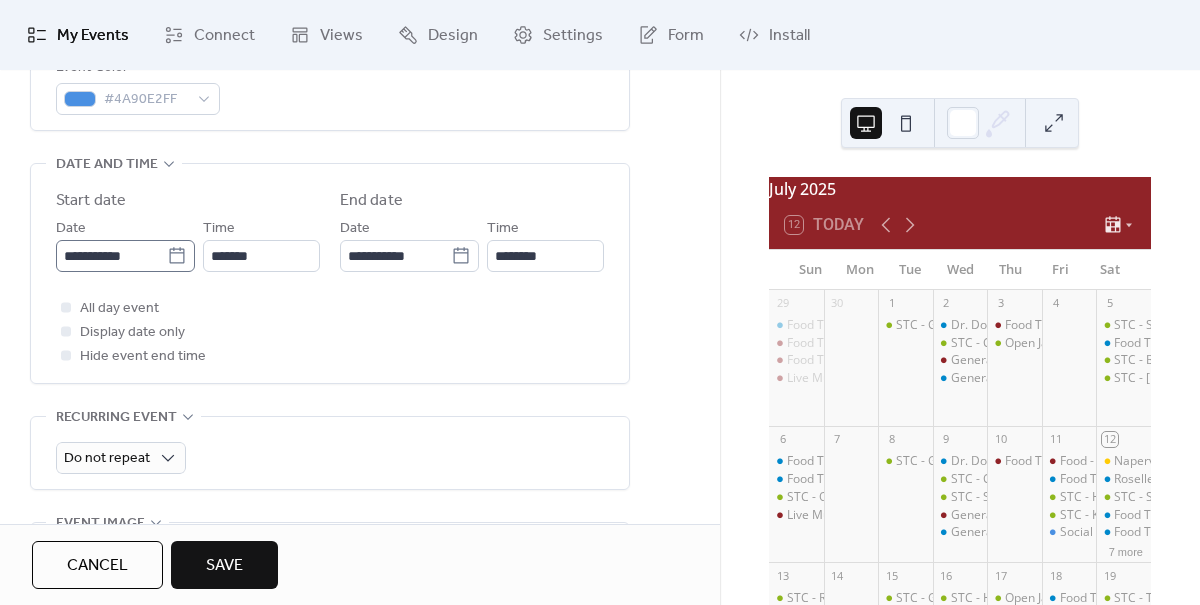 type on "**********" 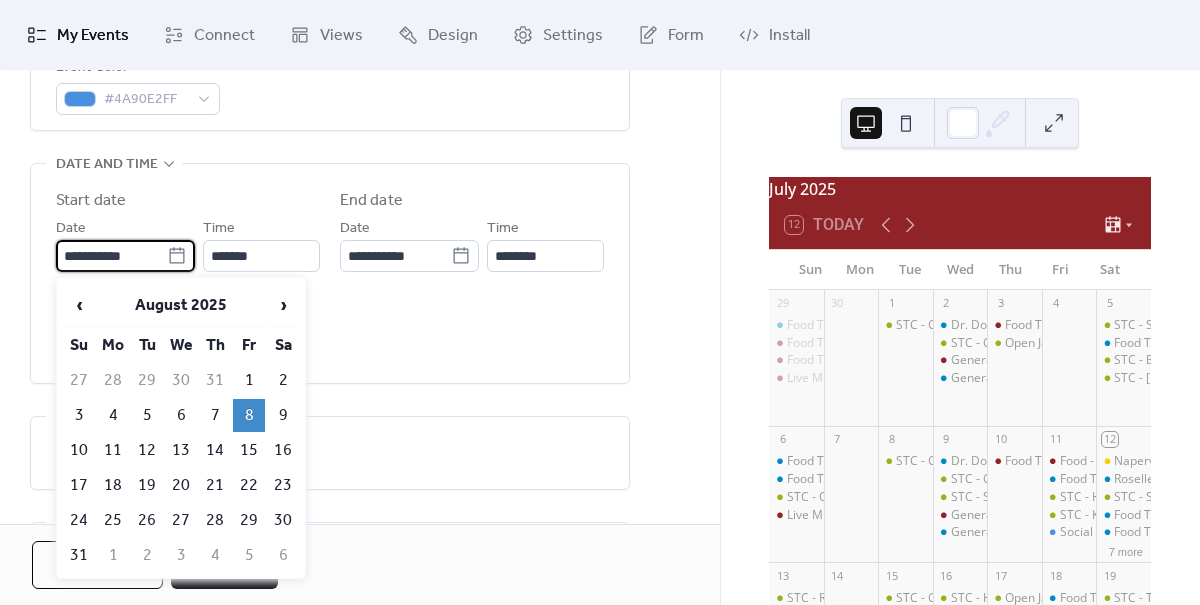click on "**********" at bounding box center [111, 256] 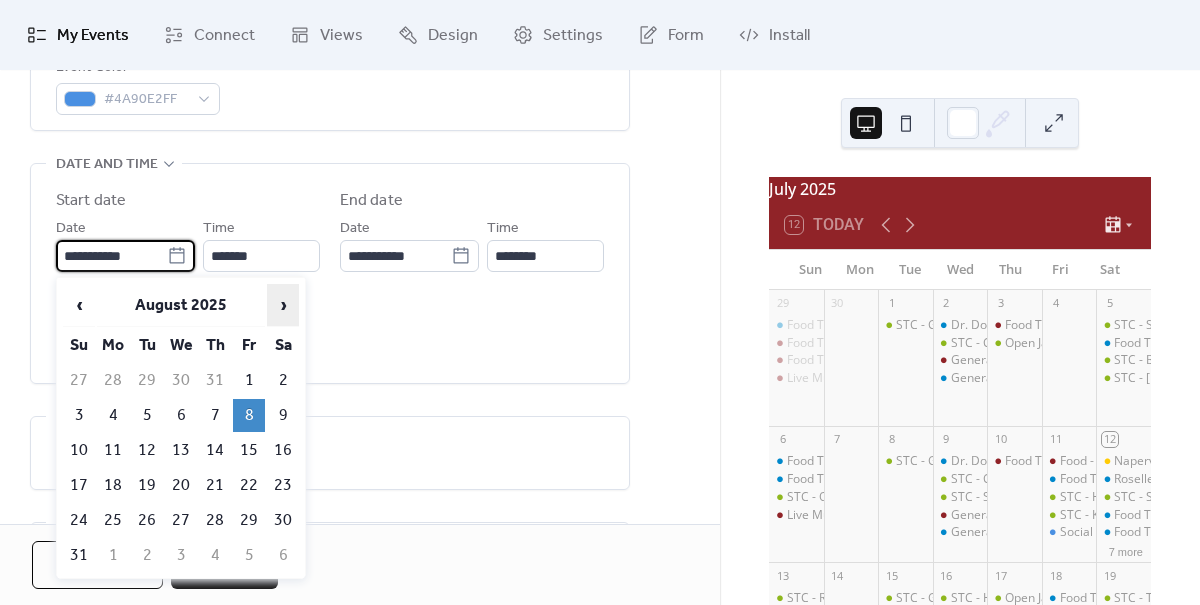 click on "›" at bounding box center [283, 305] 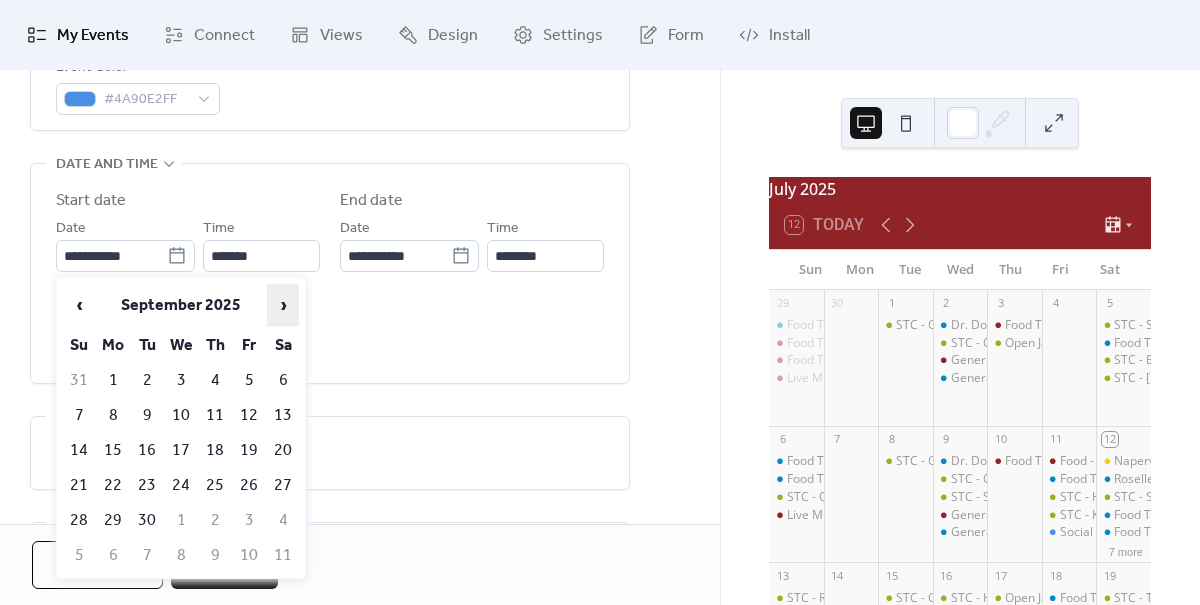 click on "›" at bounding box center [283, 305] 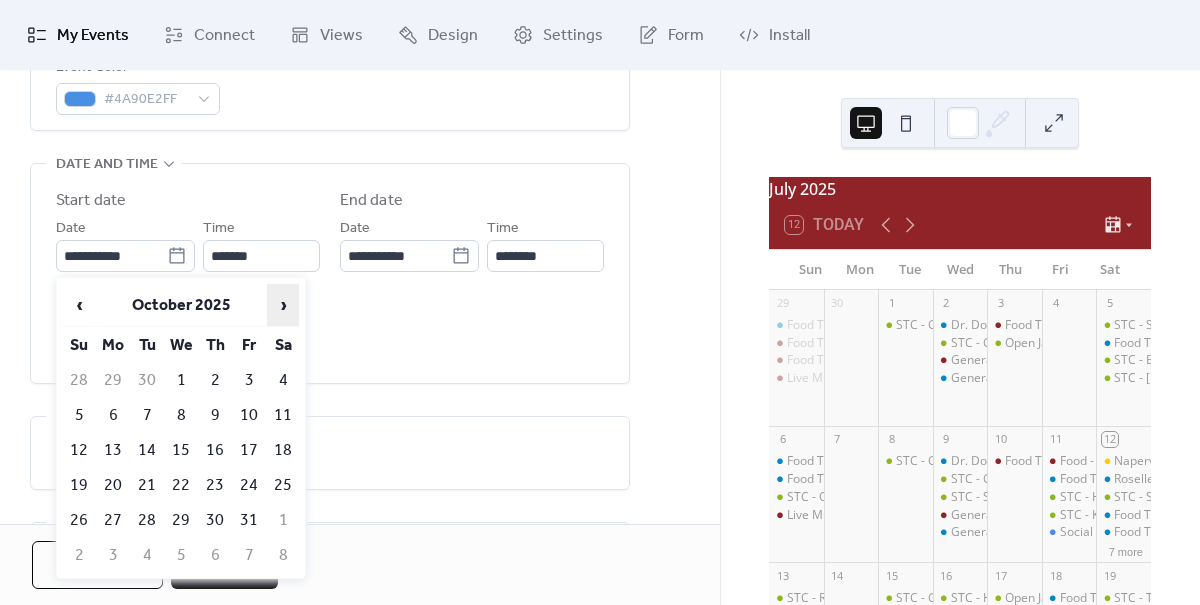 click on "›" at bounding box center (283, 305) 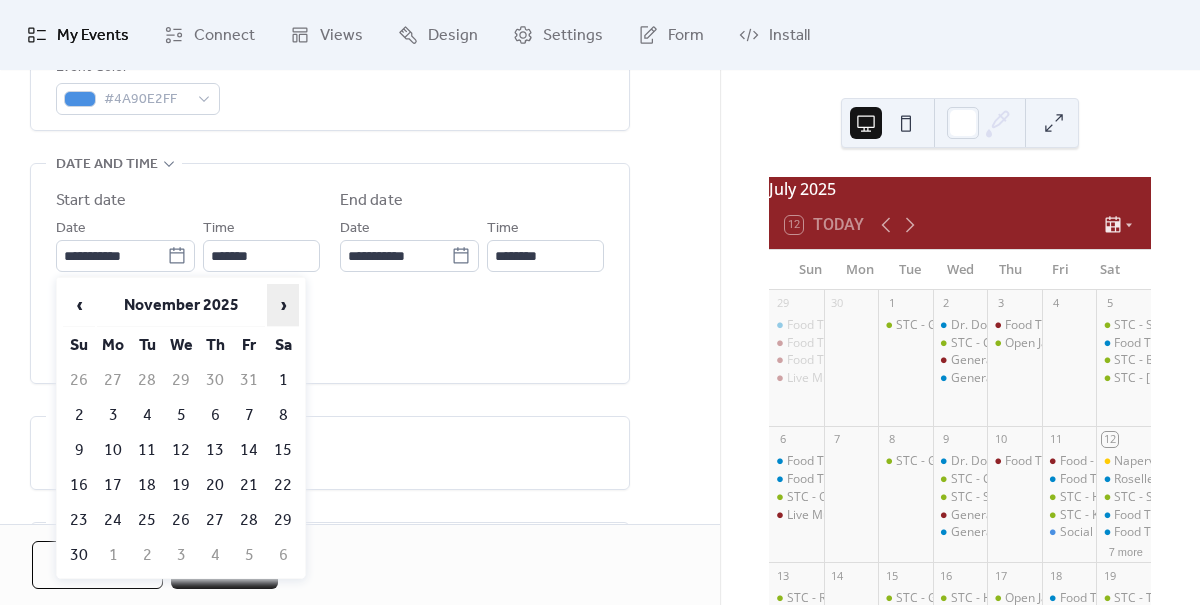 click on "›" at bounding box center (283, 305) 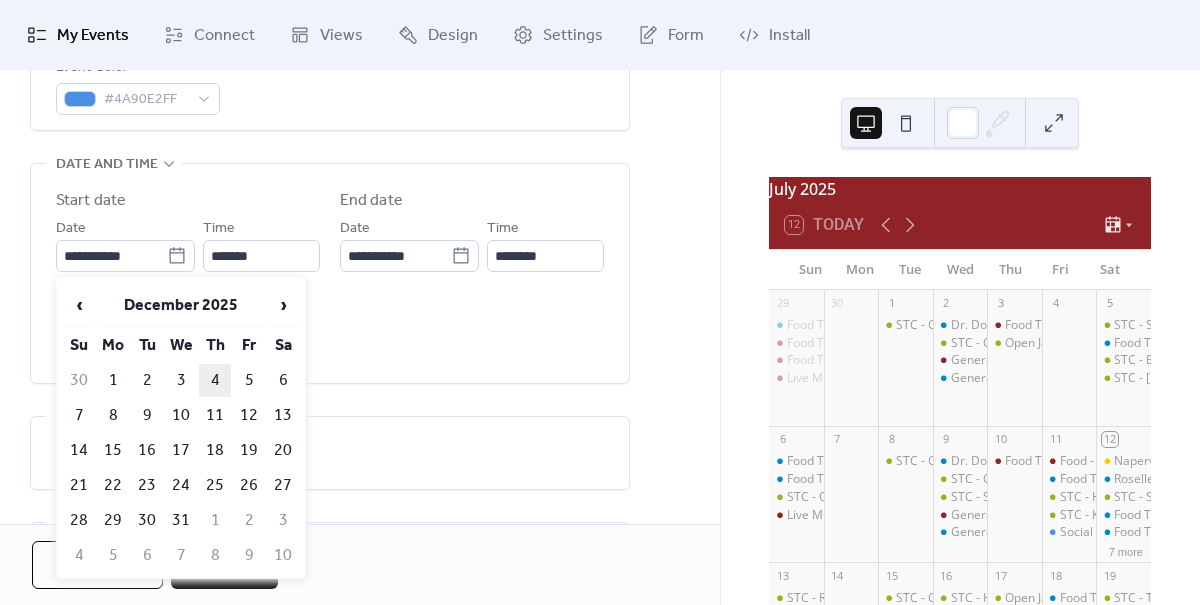 click on "4" at bounding box center [215, 380] 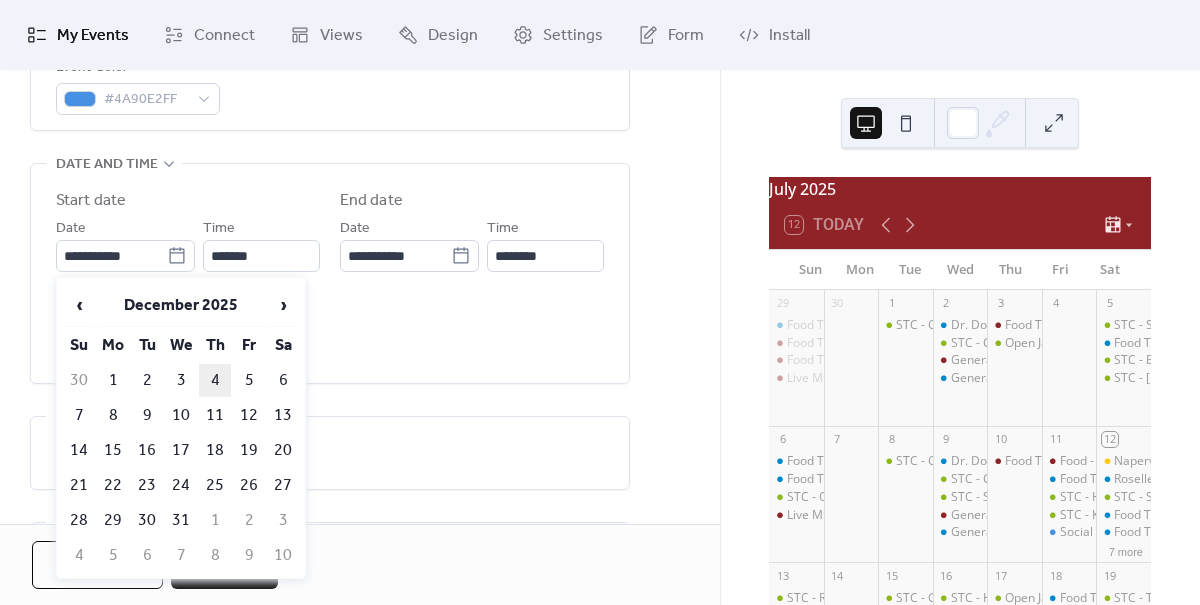 type on "**********" 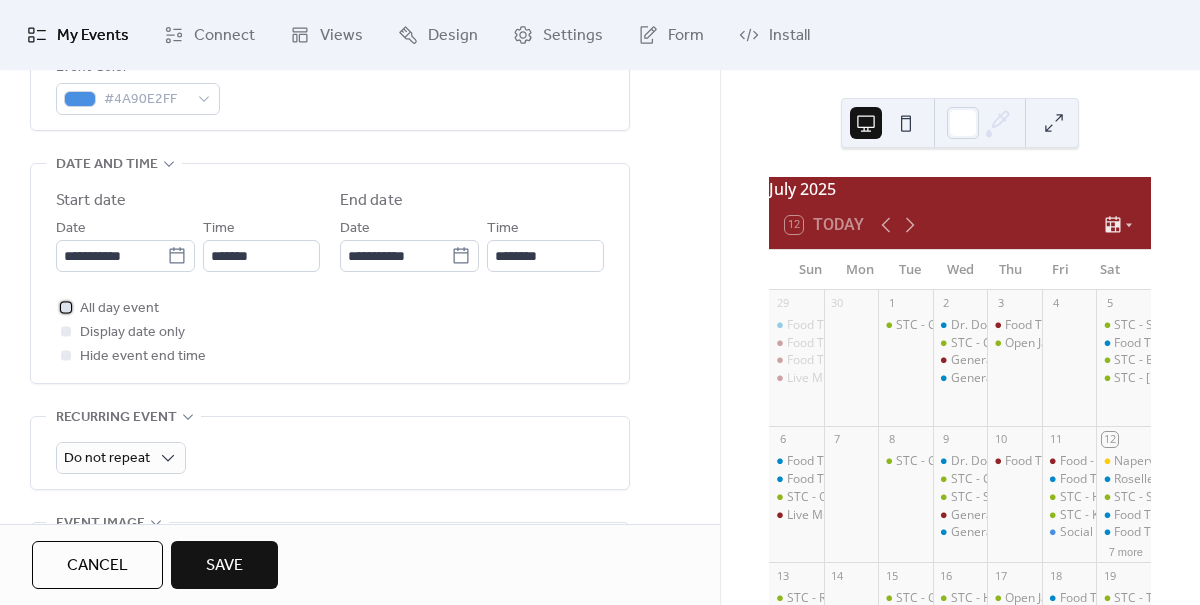 click on "All day event" at bounding box center (119, 309) 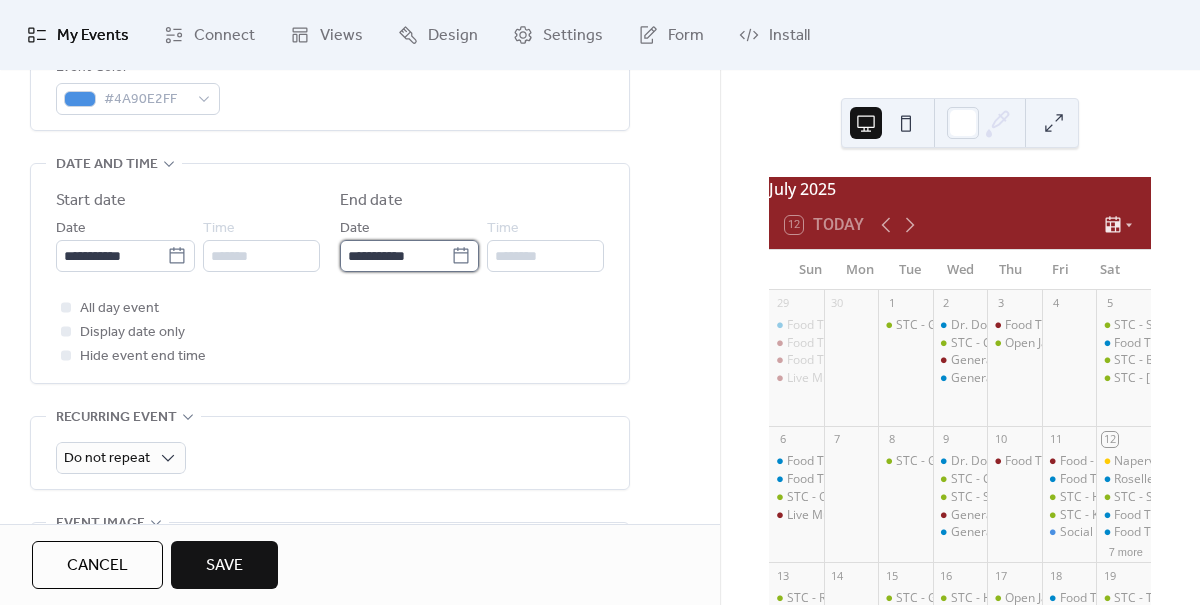 click on "**********" at bounding box center (395, 256) 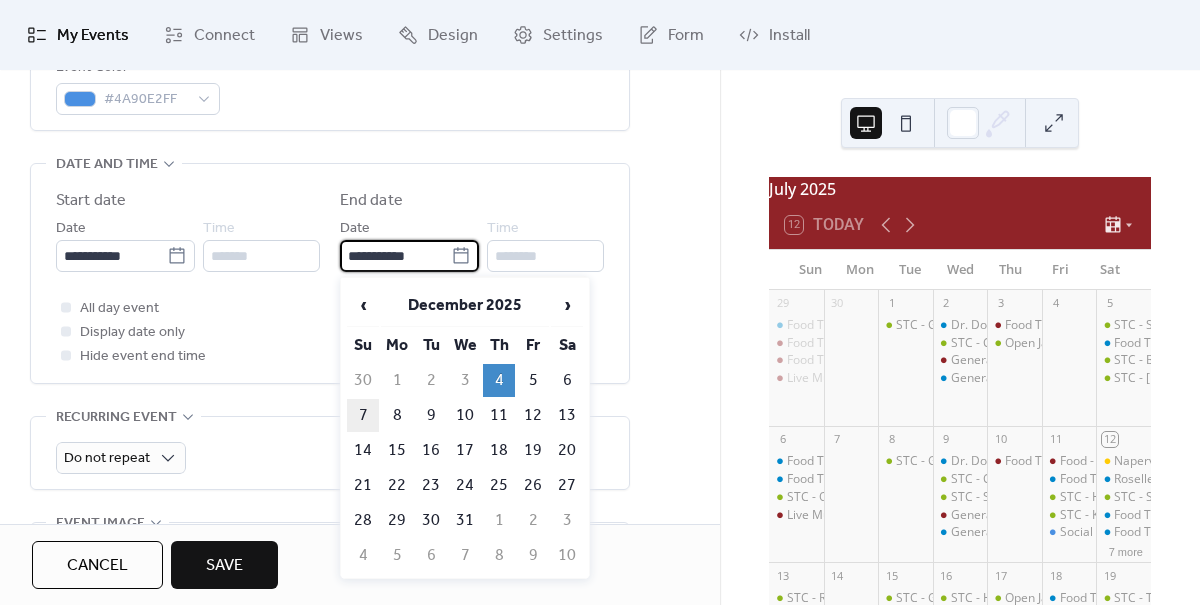 click on "7" at bounding box center (363, 415) 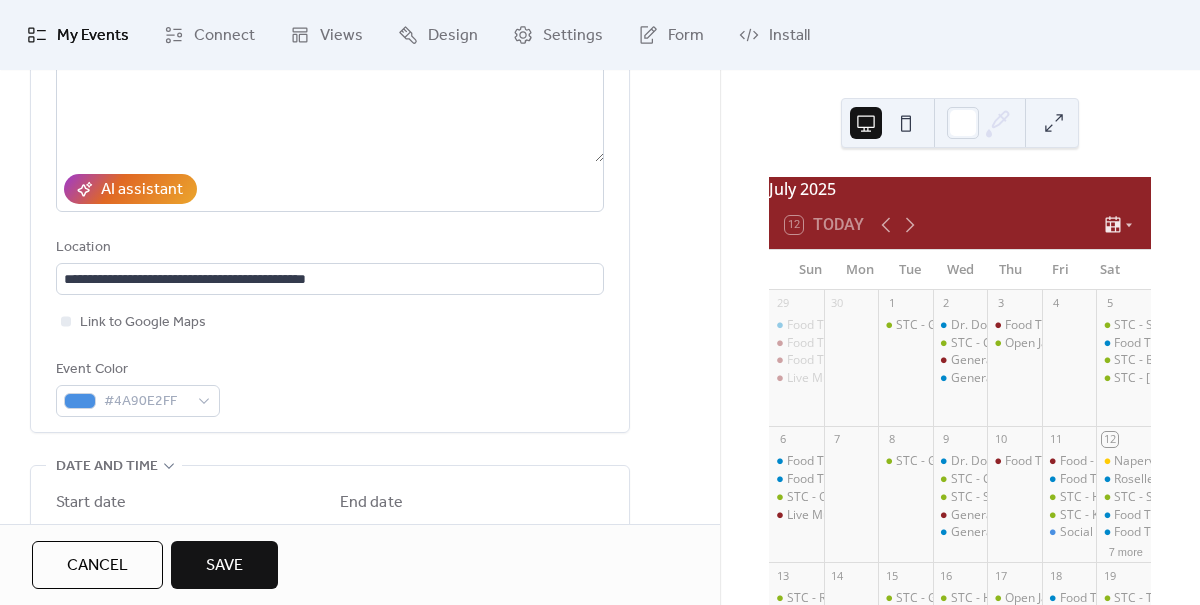 scroll, scrollTop: 0, scrollLeft: 0, axis: both 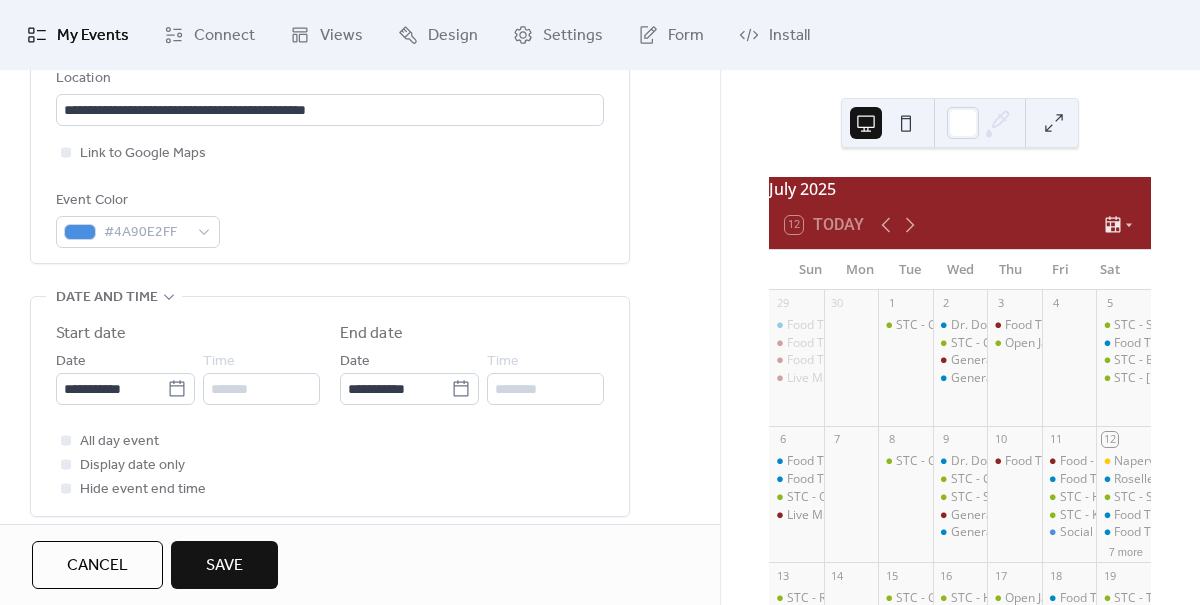 click on "Save" at bounding box center (224, 566) 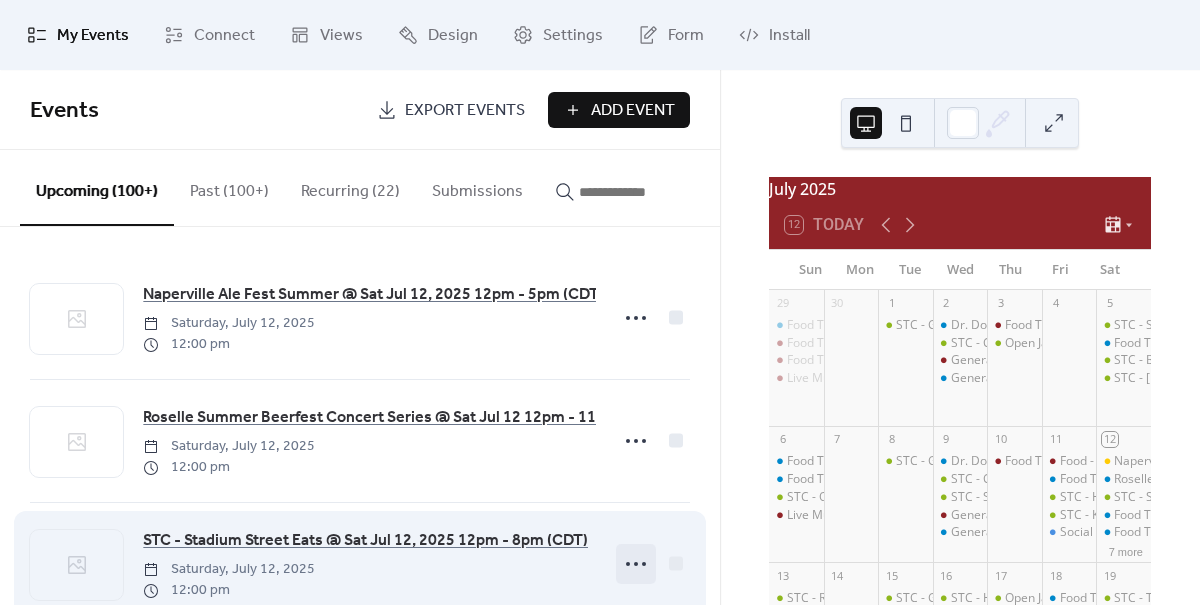 click 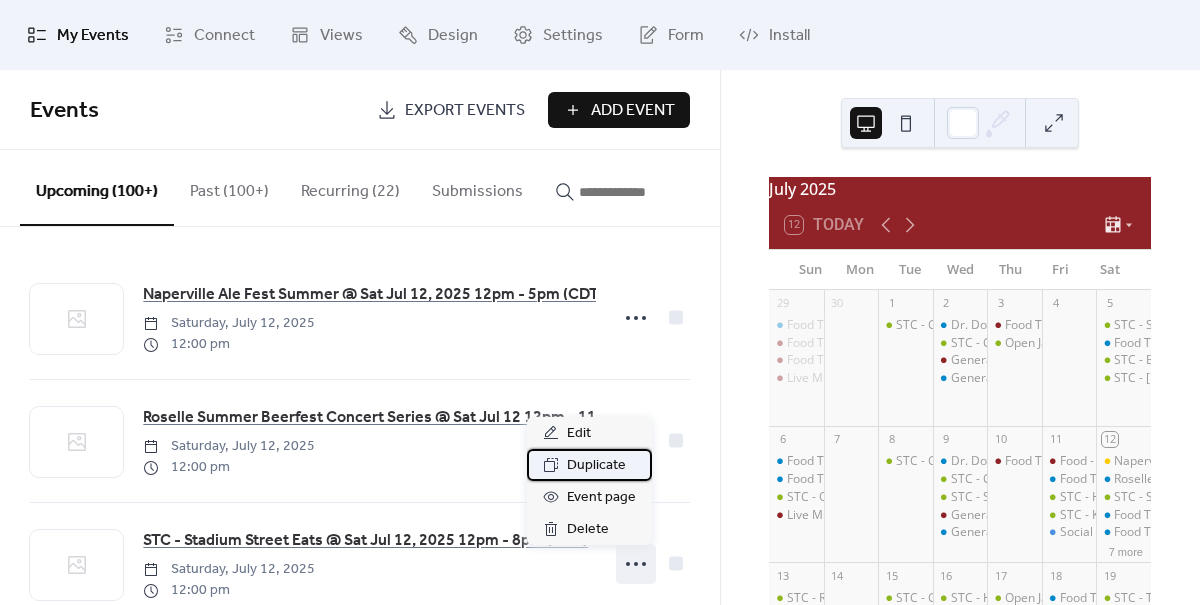 click on "Duplicate" at bounding box center [596, 466] 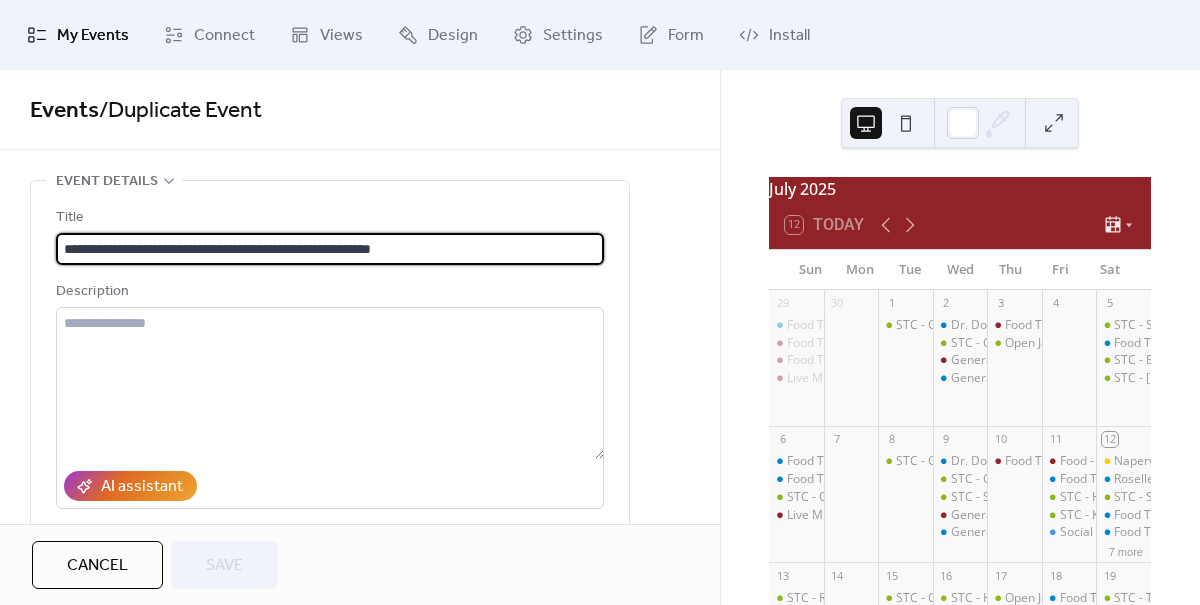 click on "**********" at bounding box center [330, 249] 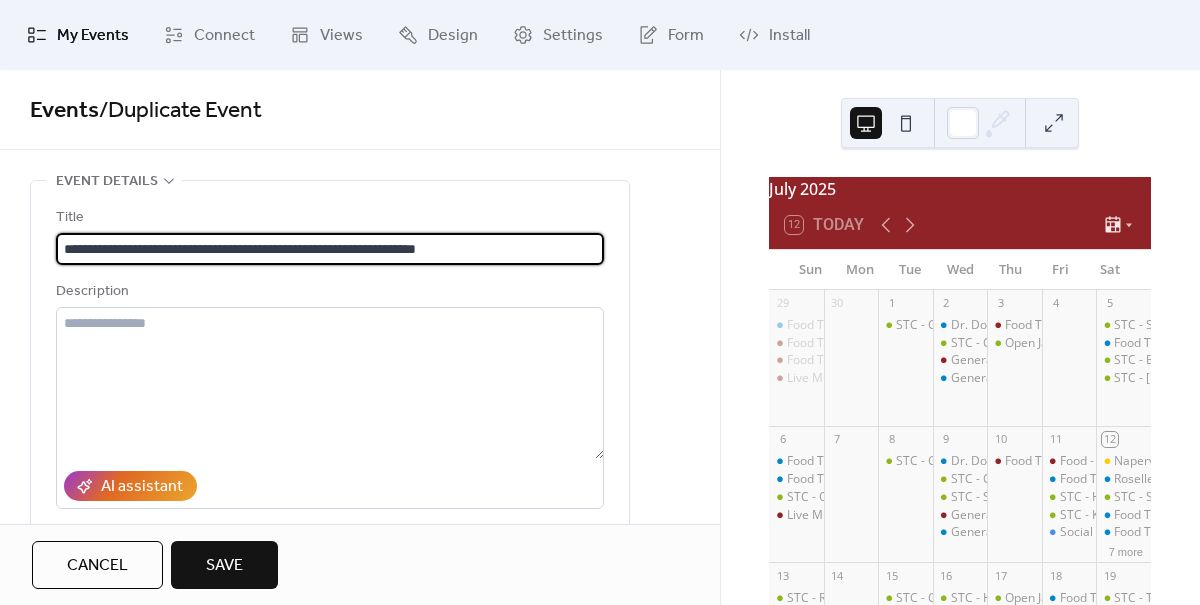 drag, startPoint x: 298, startPoint y: 250, endPoint x: 326, endPoint y: 248, distance: 28.071337 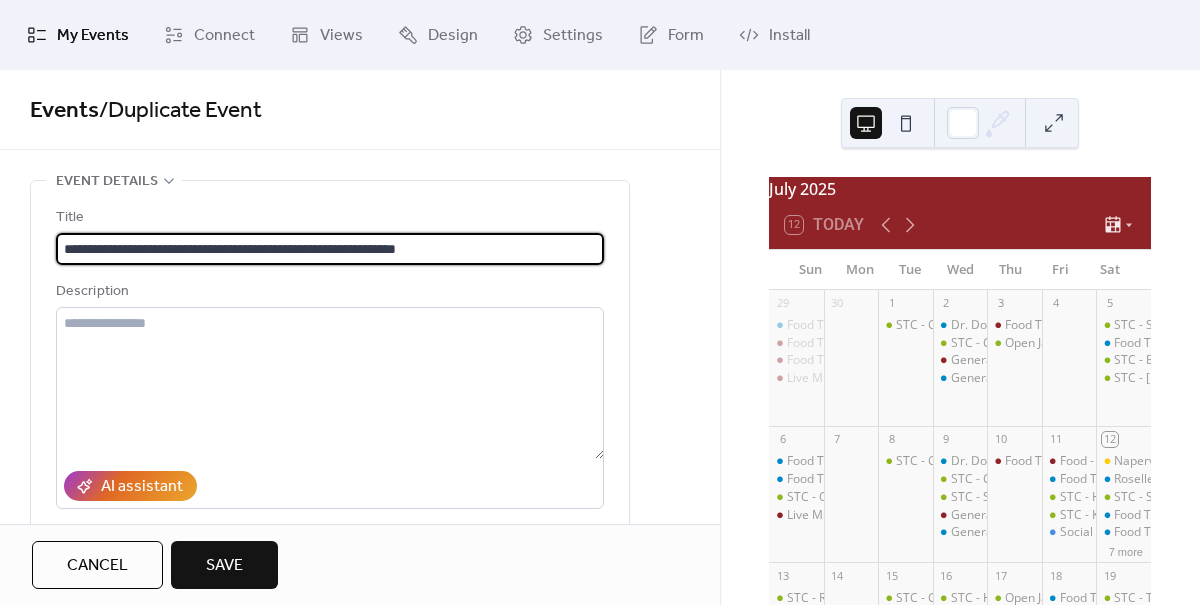 drag, startPoint x: 412, startPoint y: 246, endPoint x: 621, endPoint y: 250, distance: 209.03827 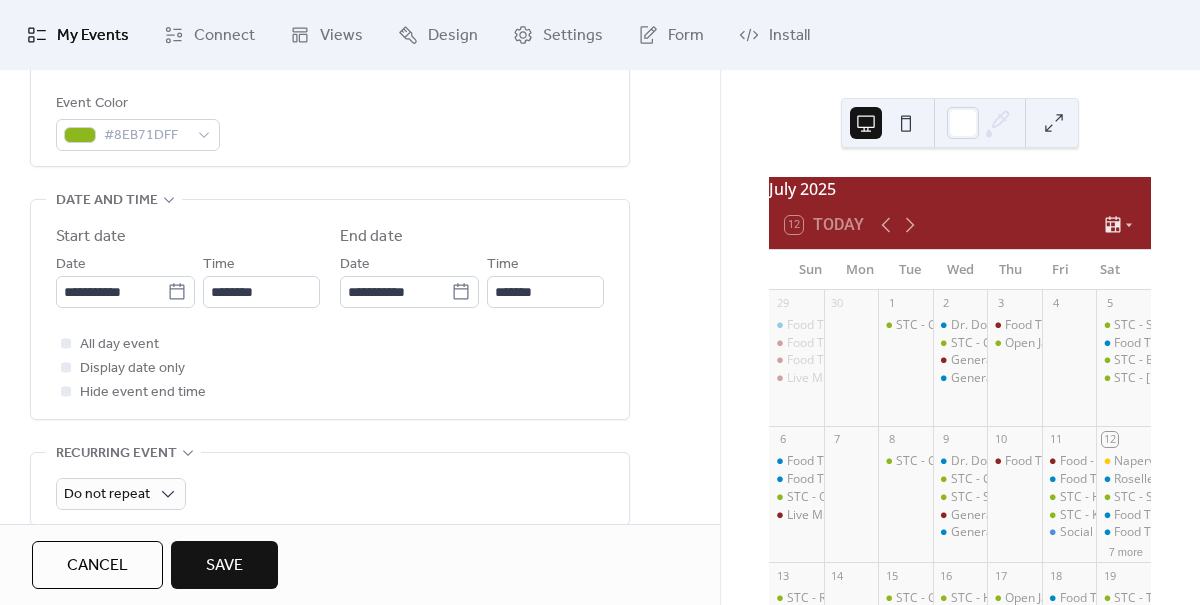 scroll, scrollTop: 601, scrollLeft: 0, axis: vertical 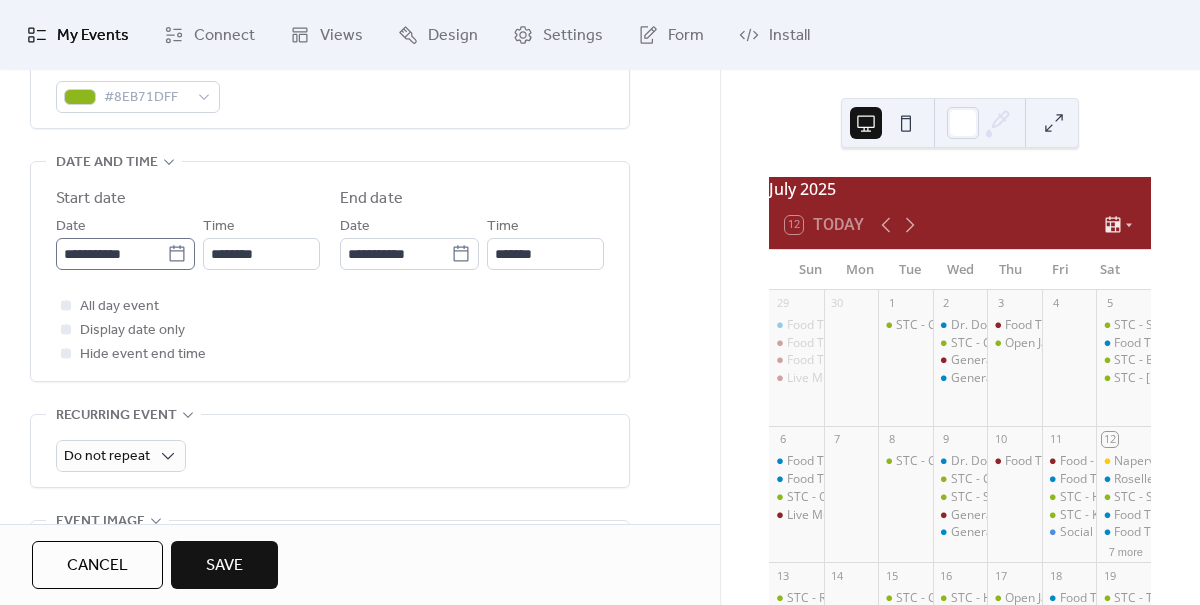 type on "**********" 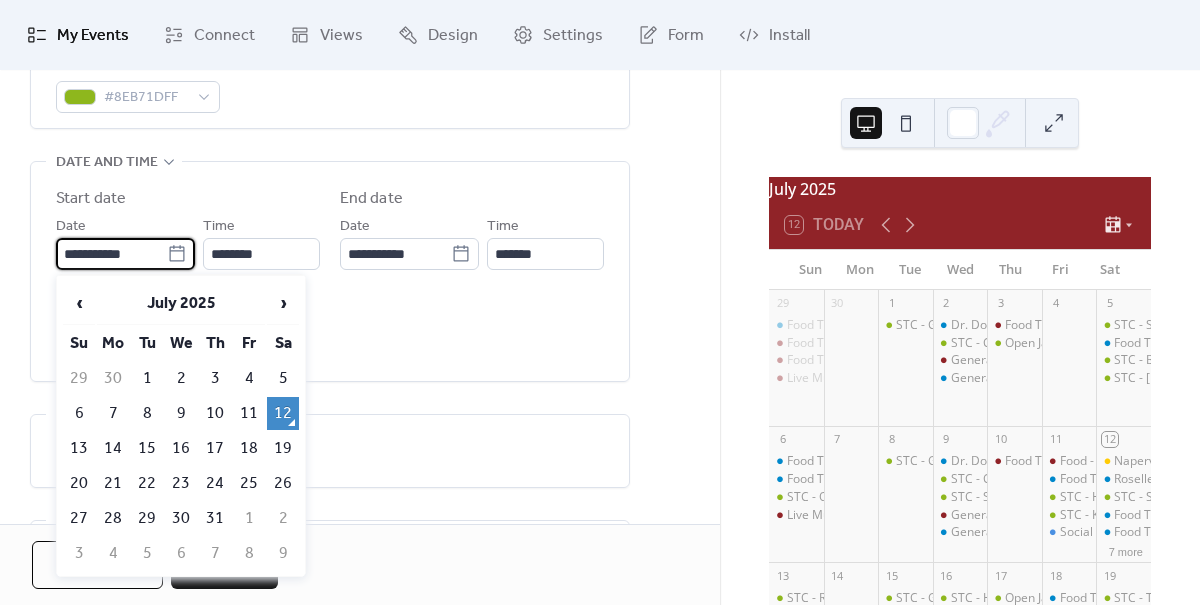 click on "**********" at bounding box center [111, 254] 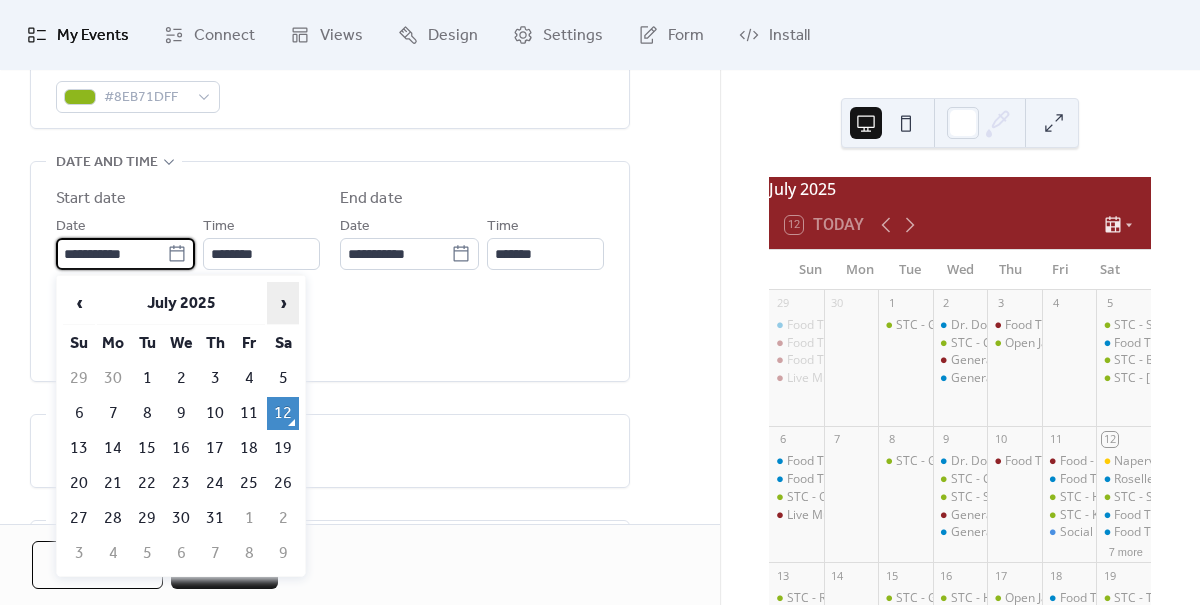 click on "›" at bounding box center [283, 303] 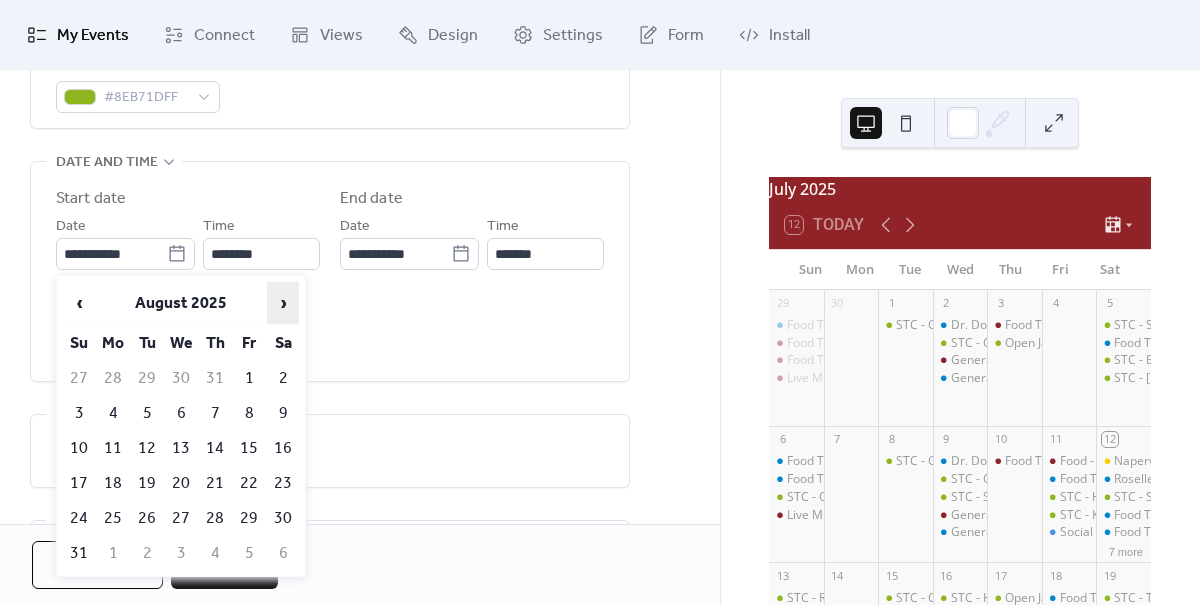 click on "›" at bounding box center [283, 303] 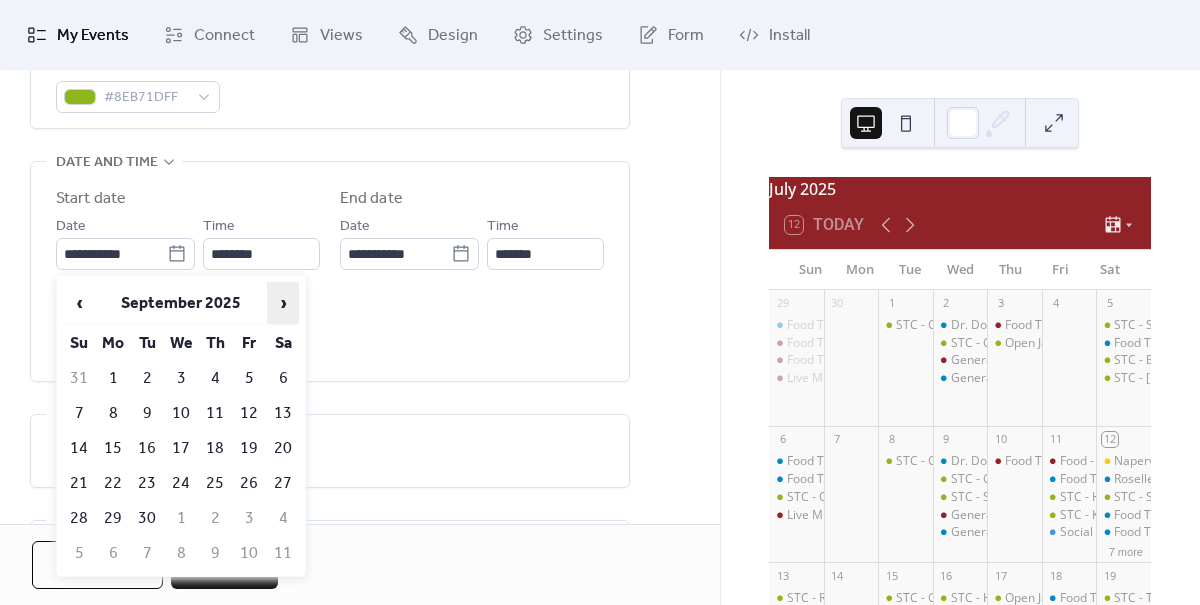 click on "›" at bounding box center [283, 303] 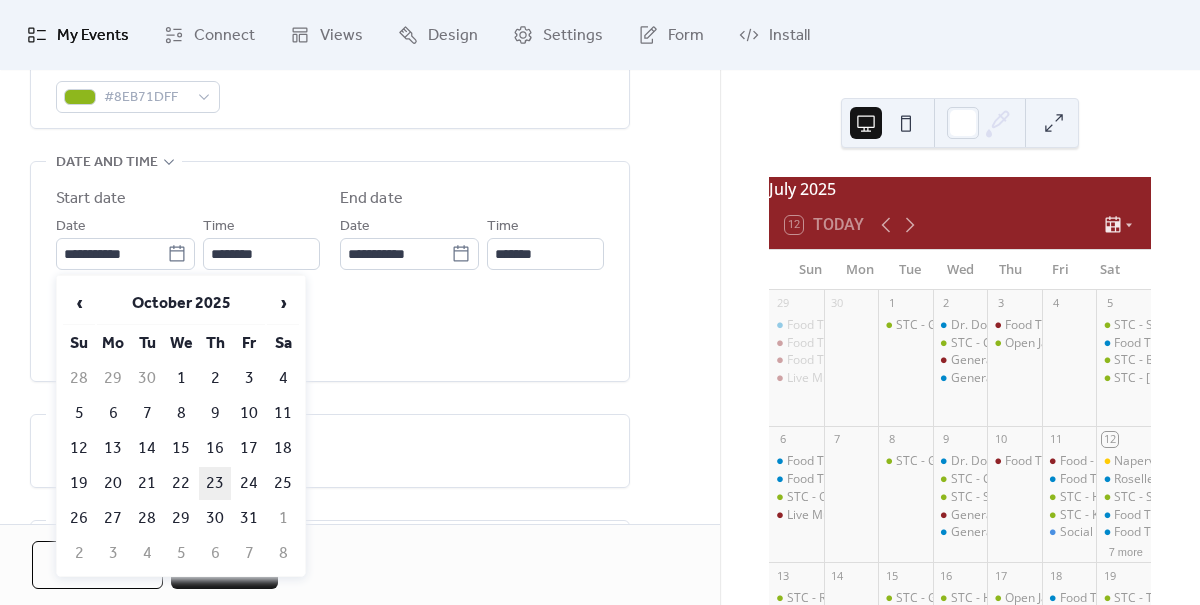 click on "23" at bounding box center (215, 483) 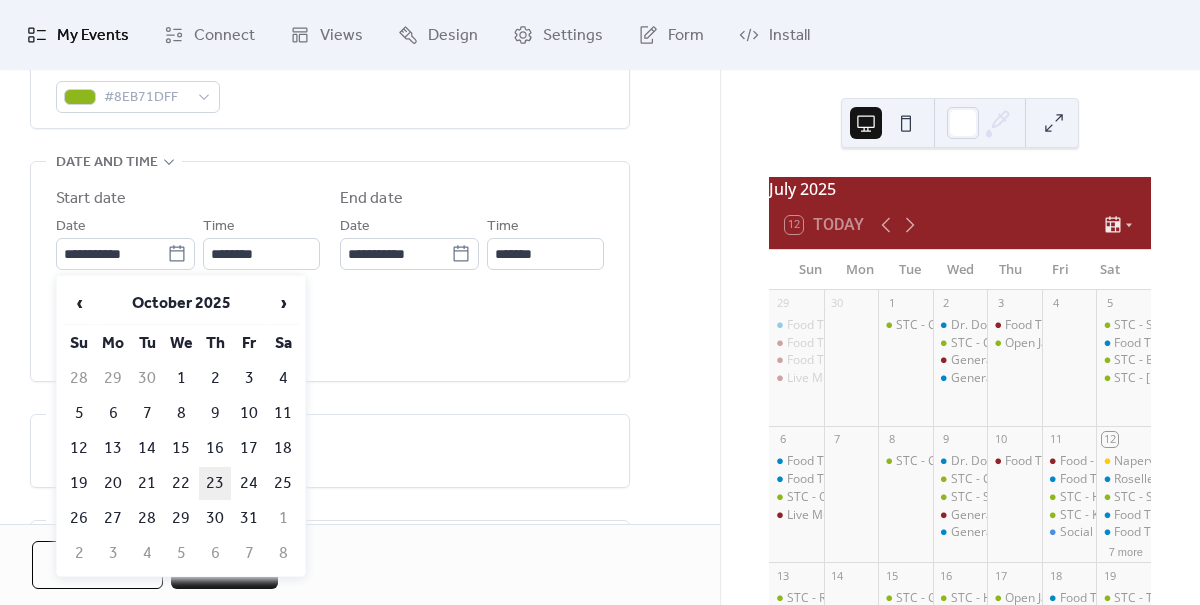 type on "**********" 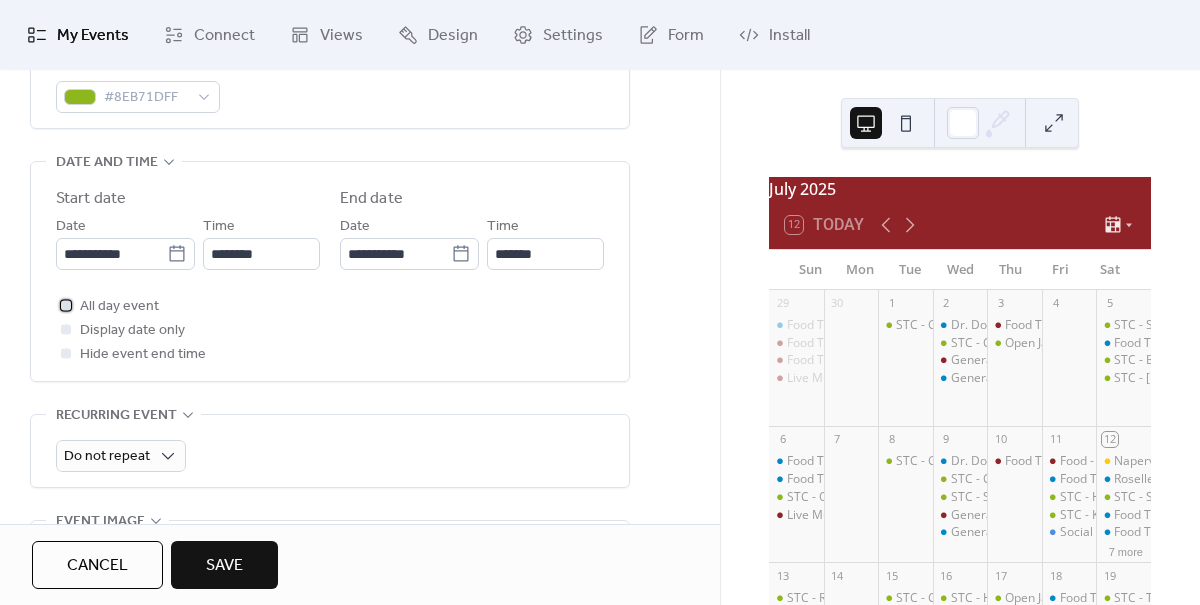 click on "All day event" at bounding box center (119, 307) 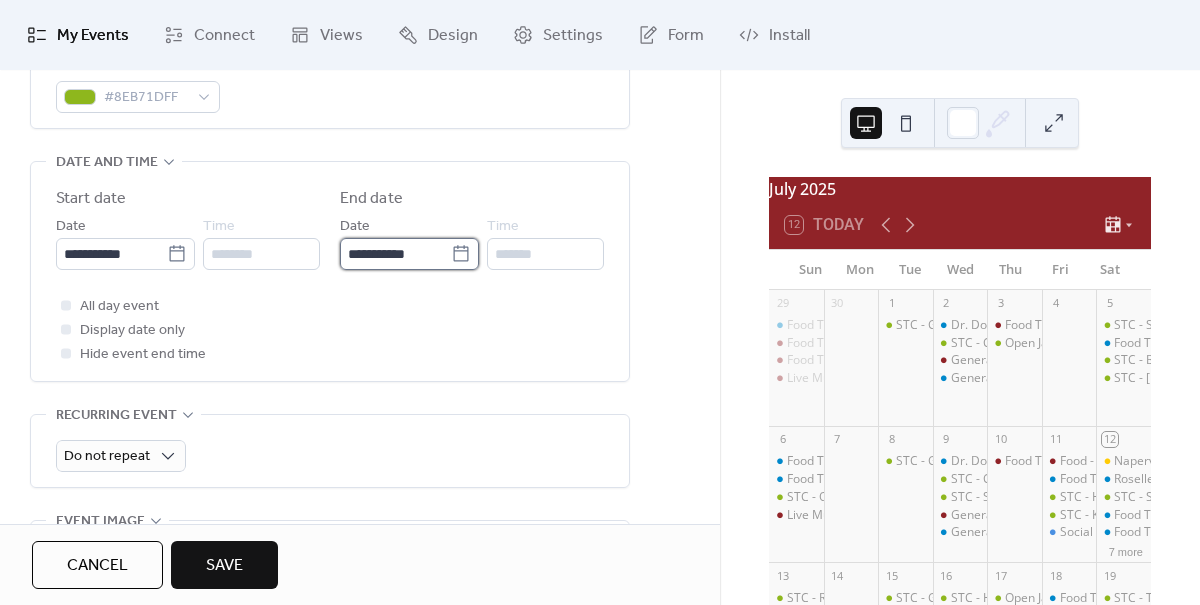 click on "**********" at bounding box center [395, 254] 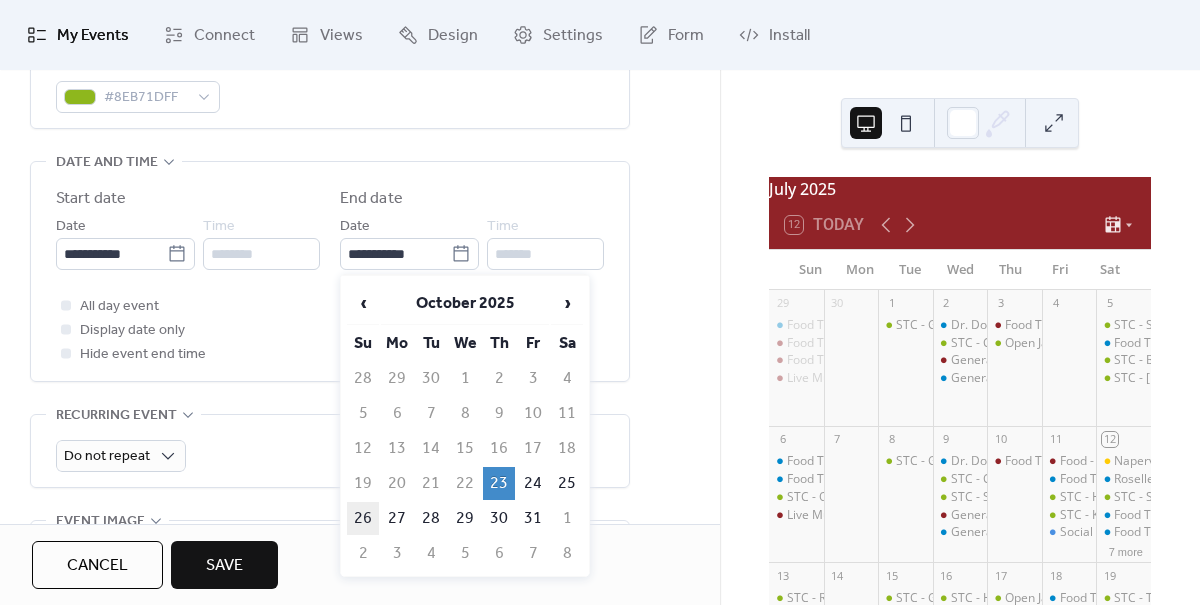 click on "26" at bounding box center (363, 518) 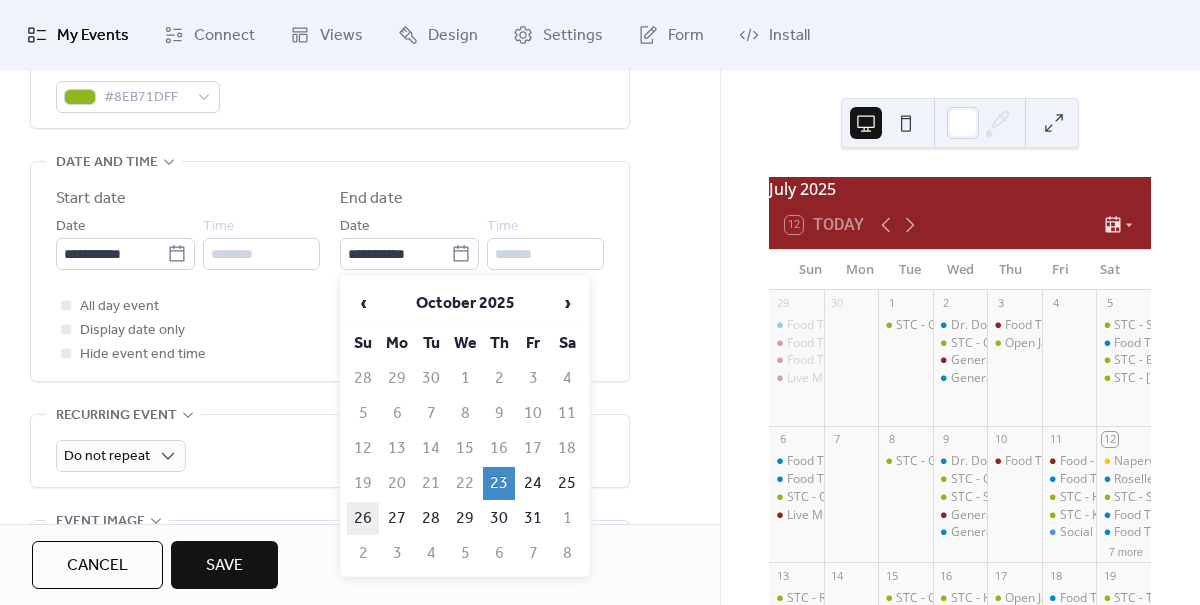 type on "**********" 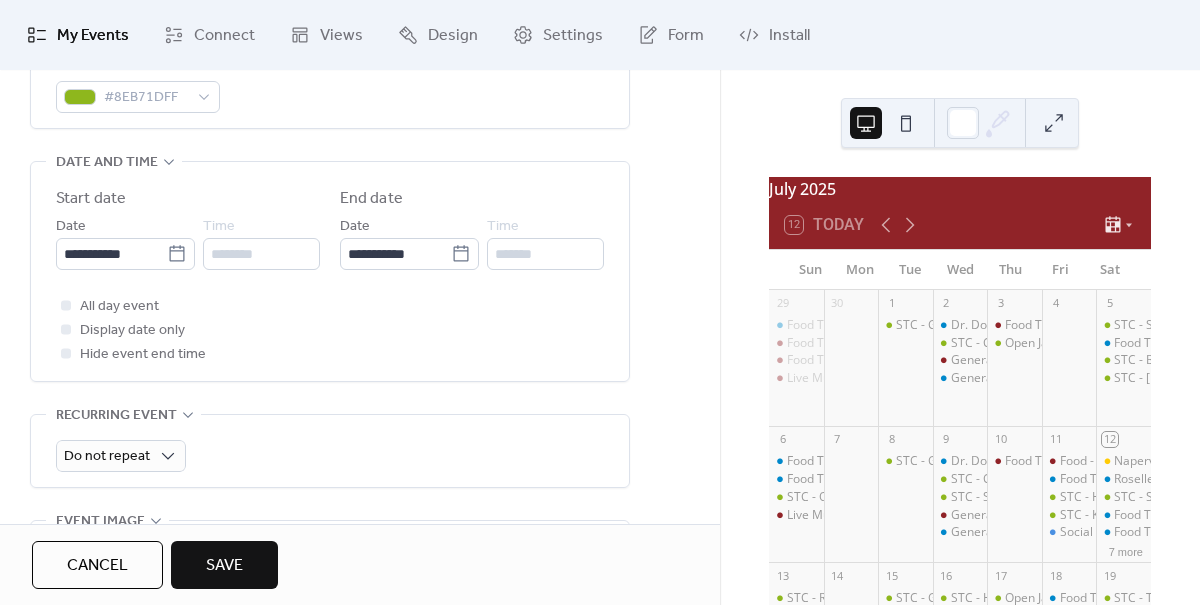 click on "Save" at bounding box center [224, 566] 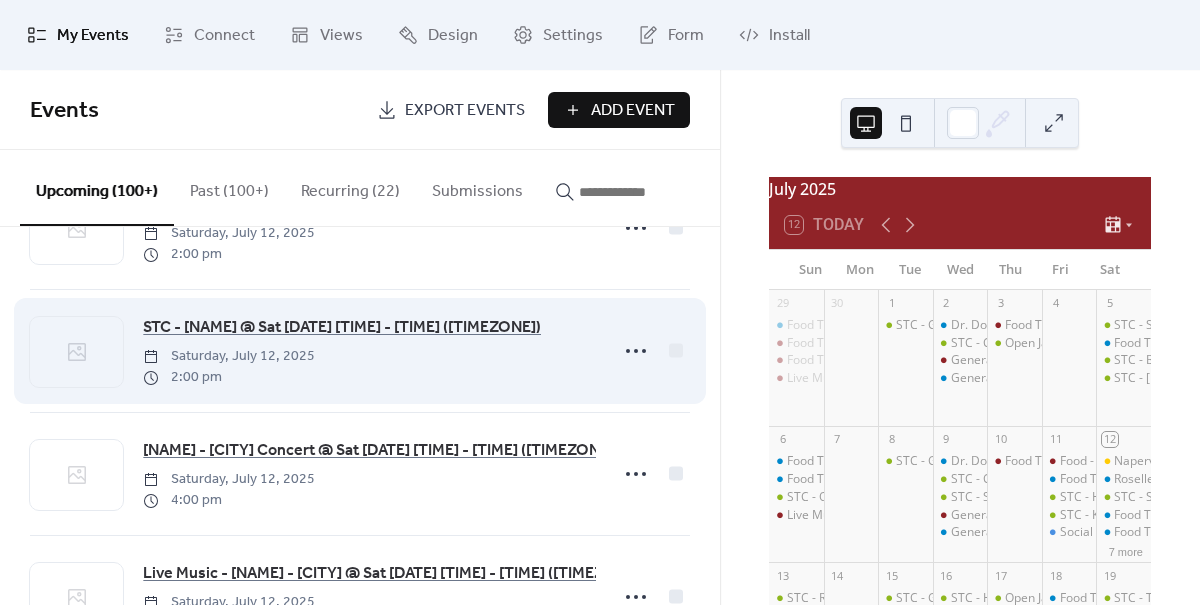 scroll, scrollTop: 841, scrollLeft: 0, axis: vertical 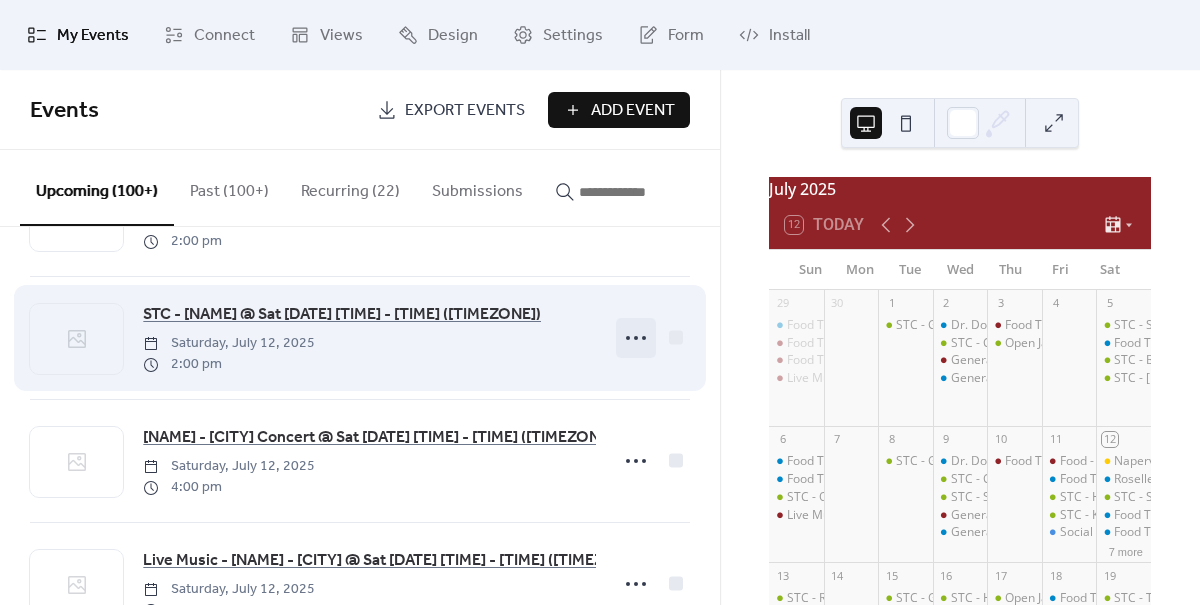 click 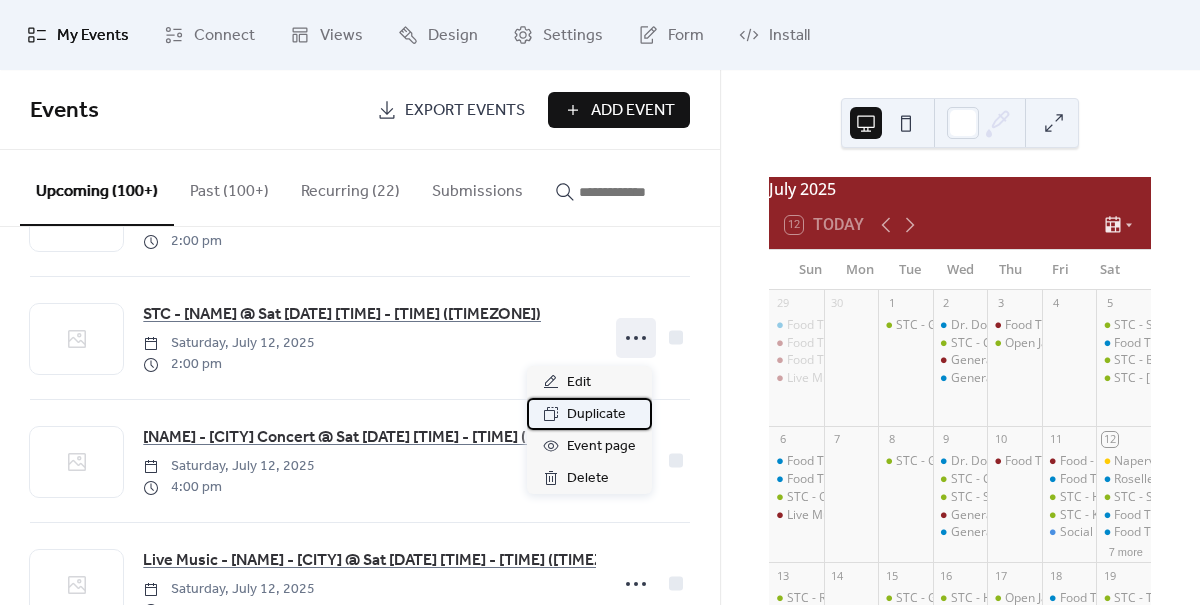 click on "Duplicate" at bounding box center (596, 415) 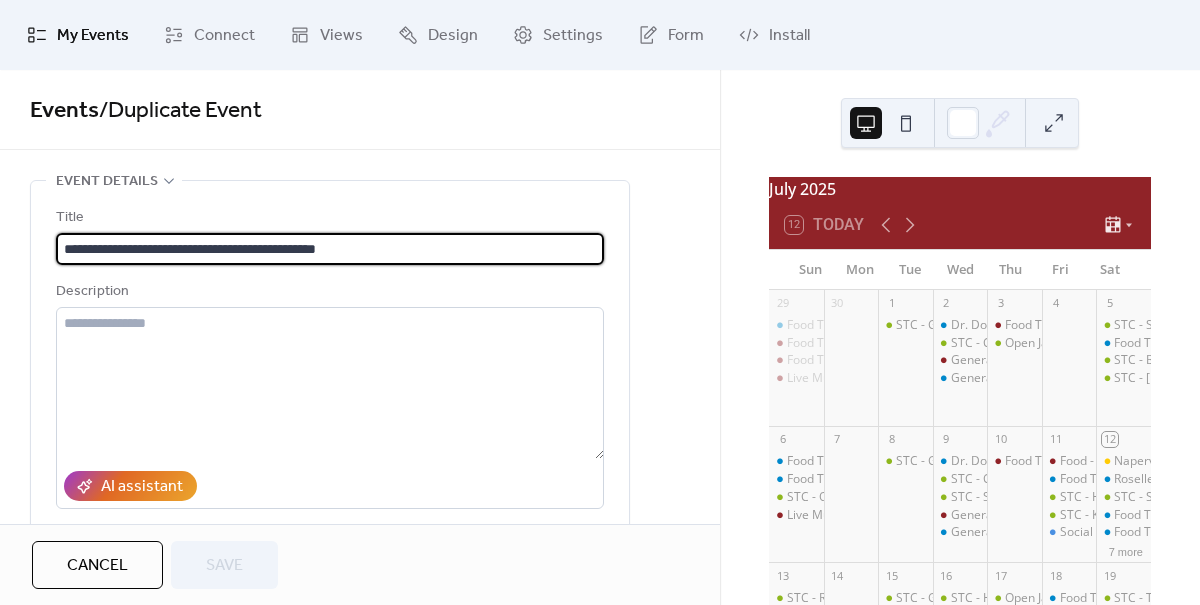 click on "**********" at bounding box center (330, 249) 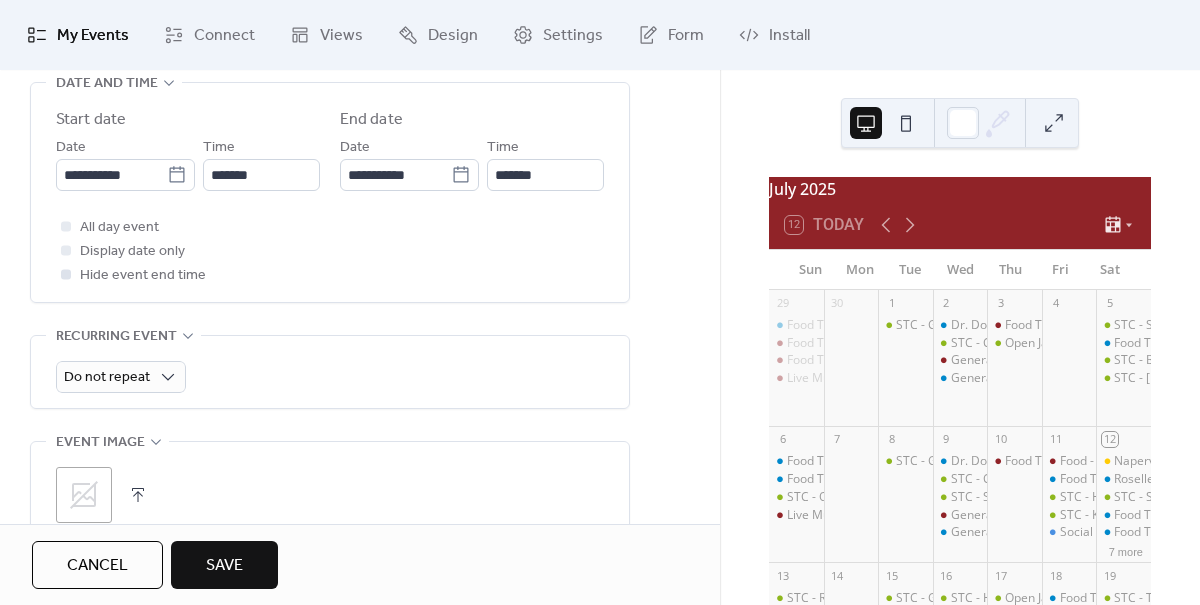 scroll, scrollTop: 685, scrollLeft: 0, axis: vertical 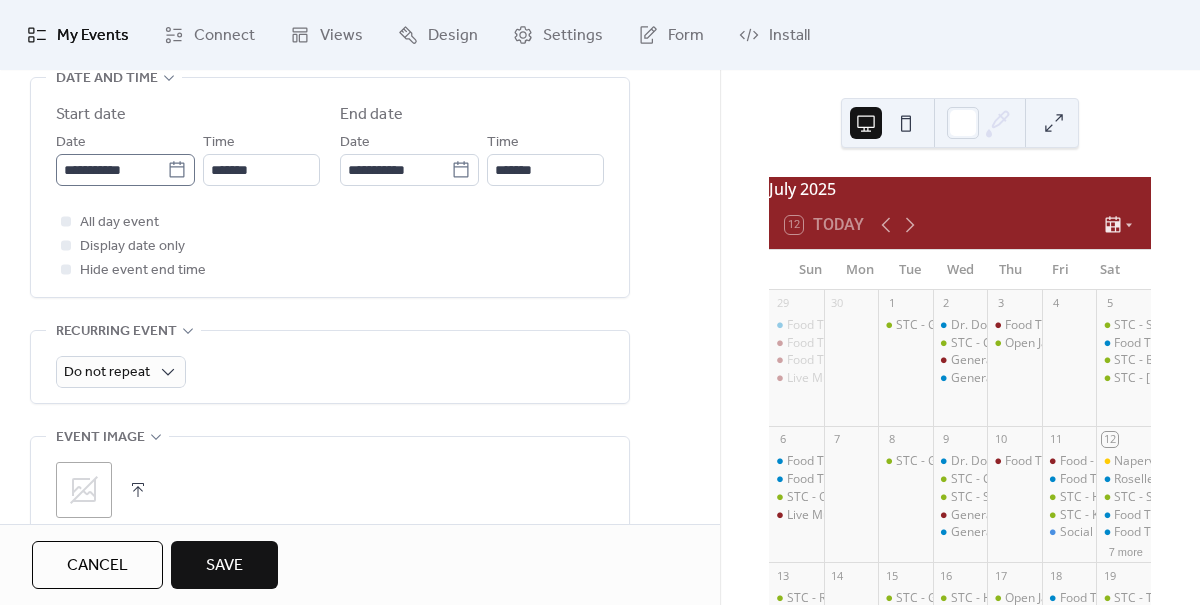 type on "**********" 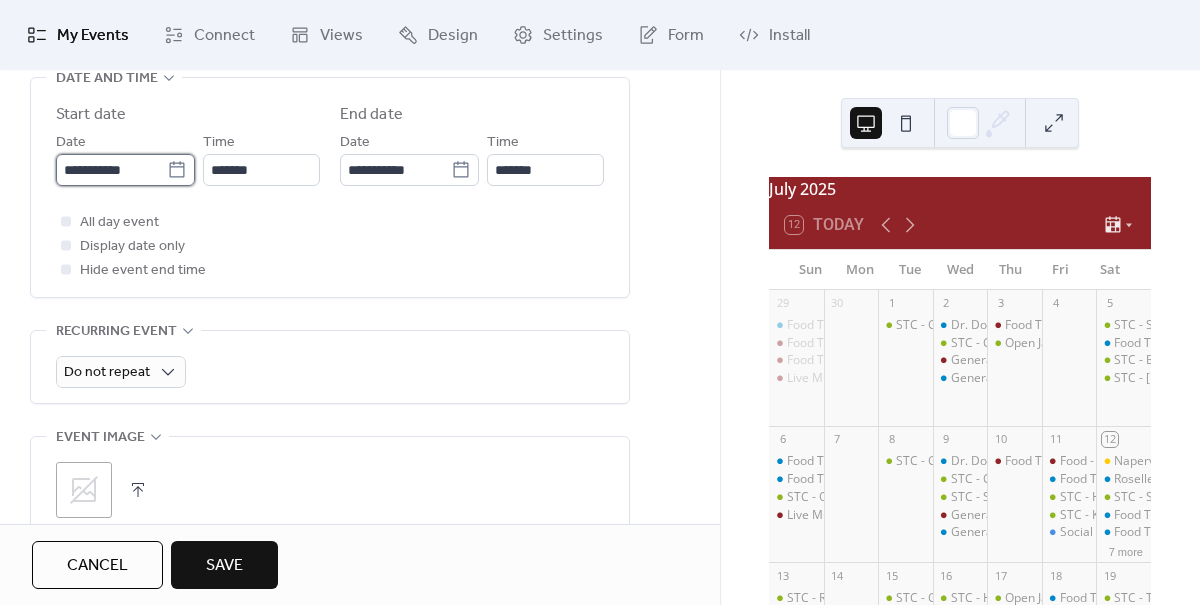 click on "**********" at bounding box center [111, 170] 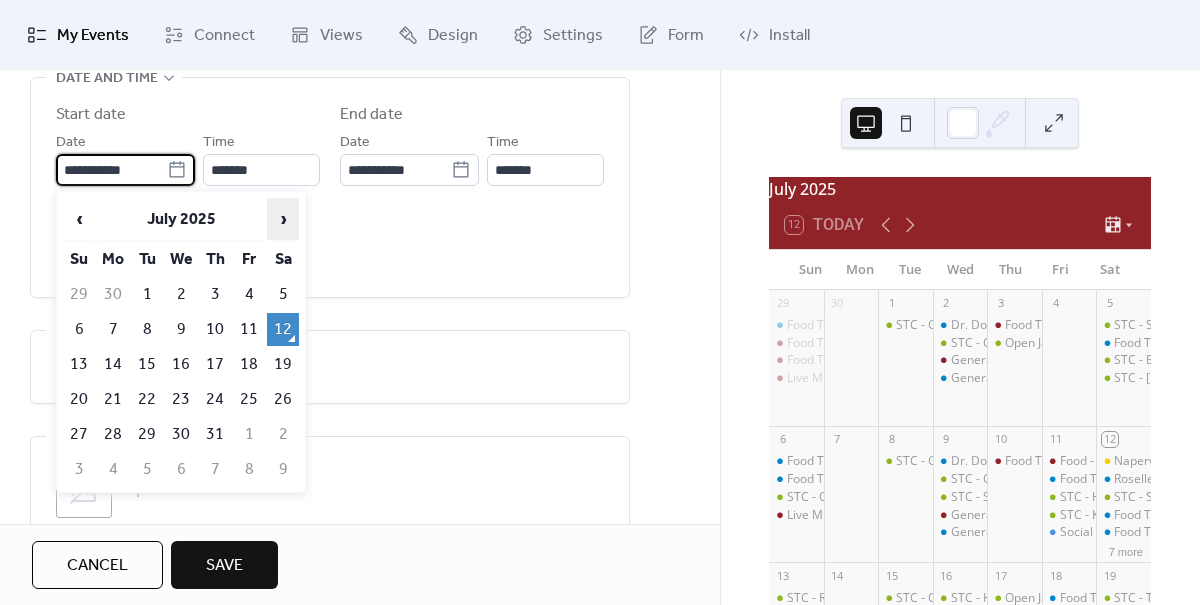 click on "›" at bounding box center (283, 219) 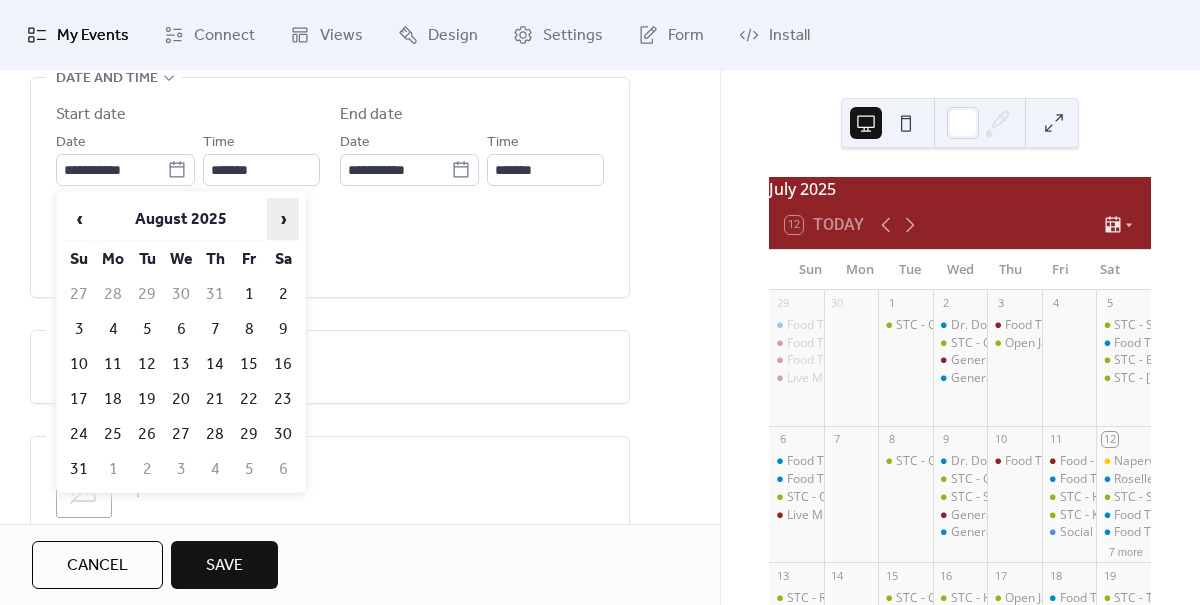 click on "›" at bounding box center (283, 219) 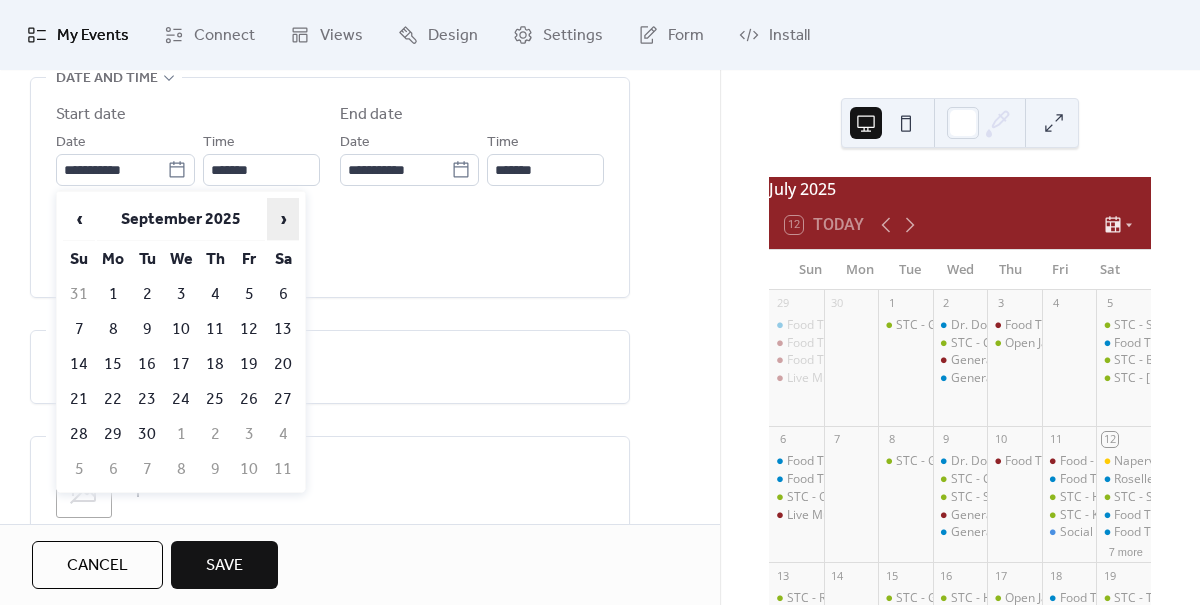 click on "›" at bounding box center (283, 219) 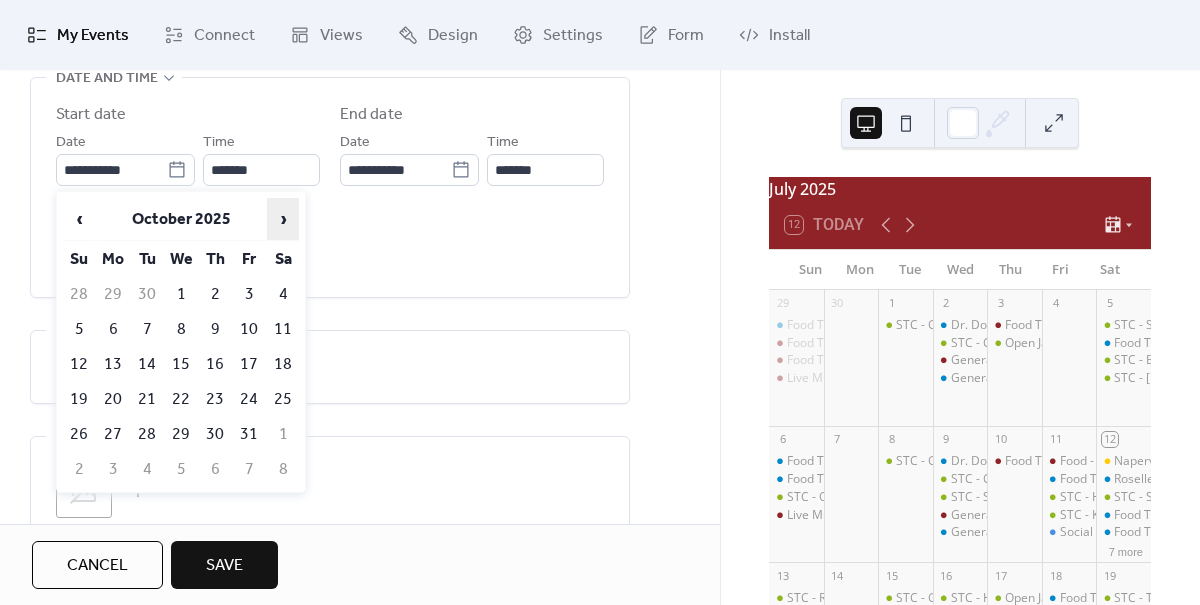 click on "›" at bounding box center [283, 219] 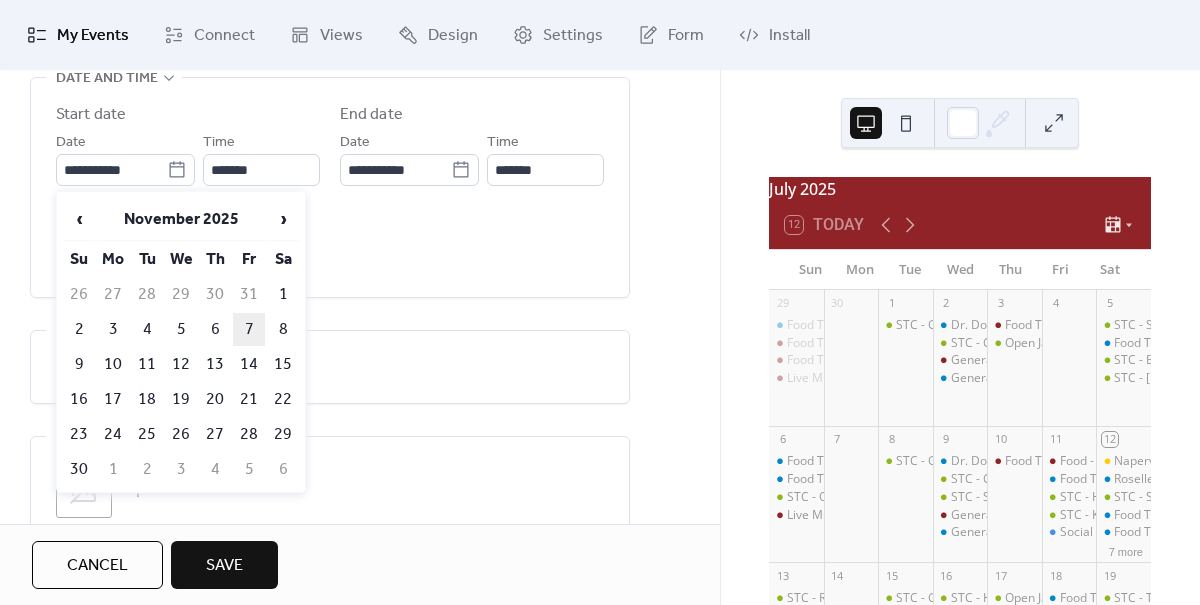 click on "7" at bounding box center (249, 329) 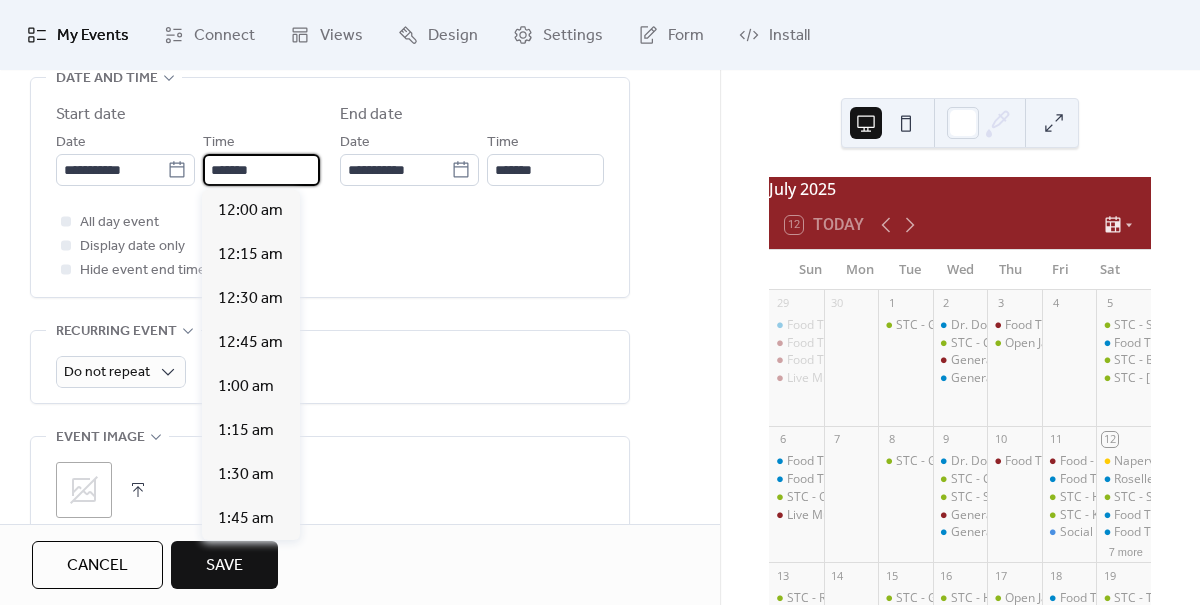 click on "*******" at bounding box center [261, 170] 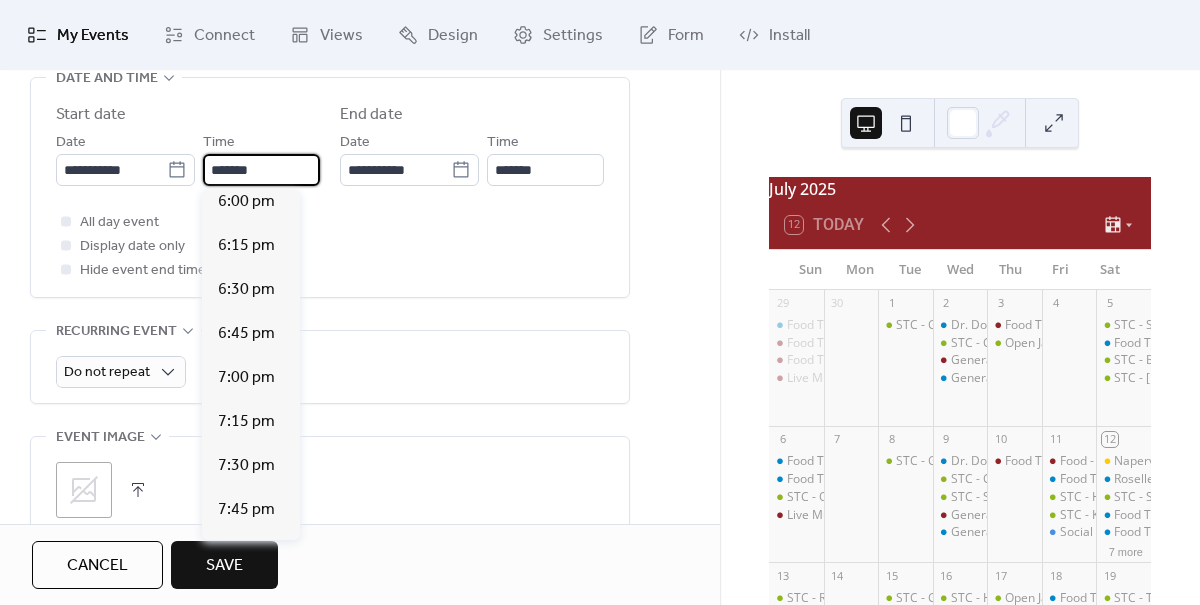 scroll, scrollTop: 3179, scrollLeft: 0, axis: vertical 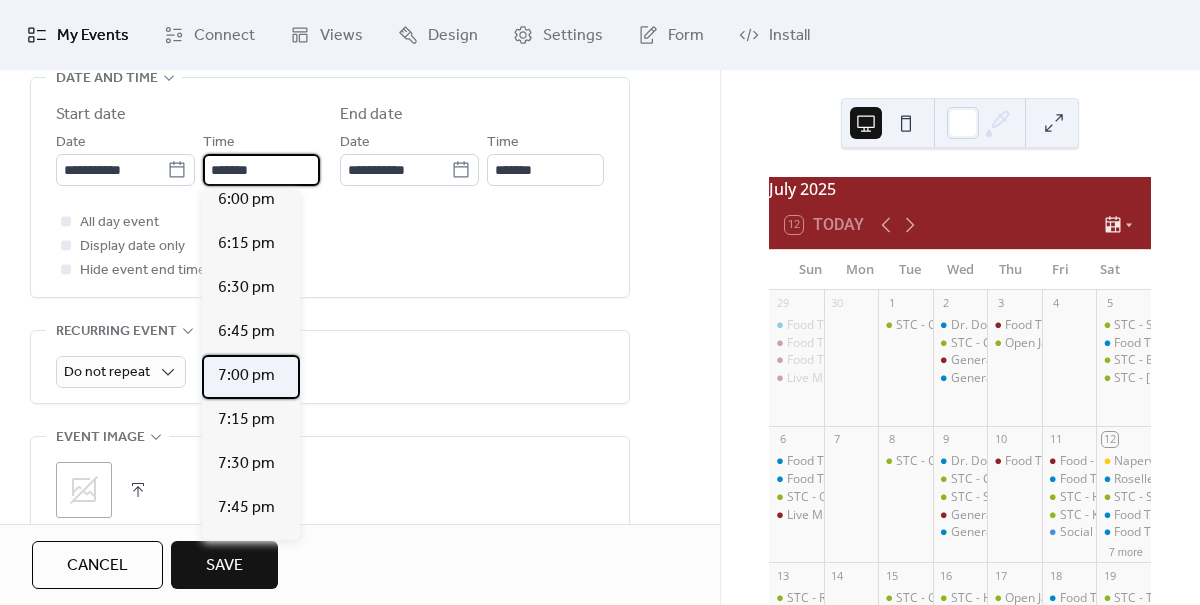 click on "7:00 pm" at bounding box center [246, 376] 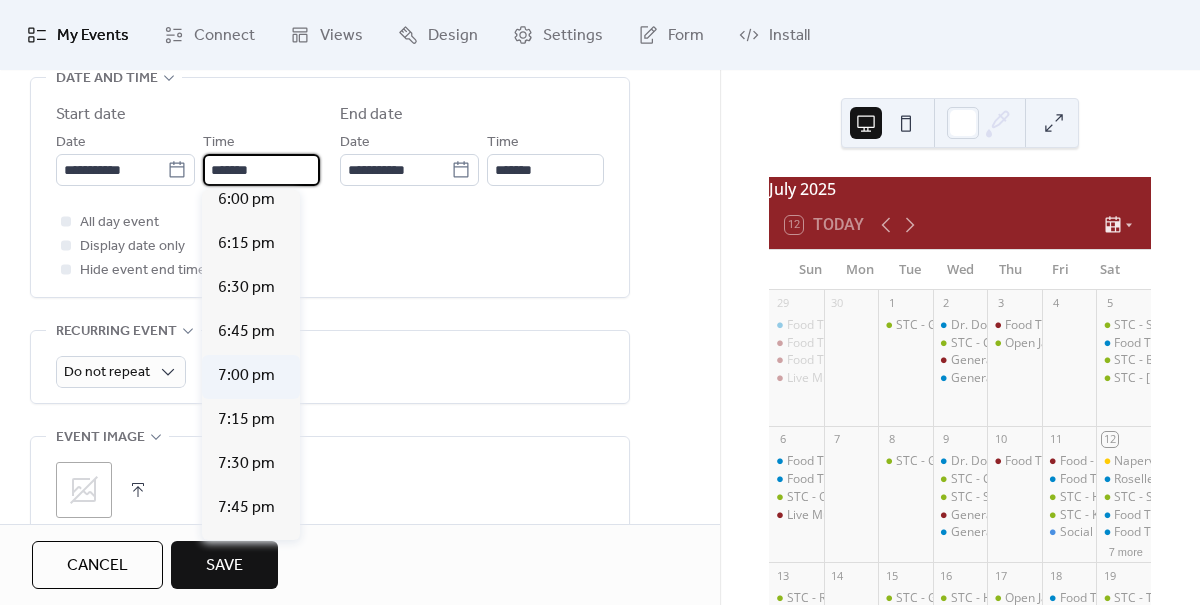 type on "*******" 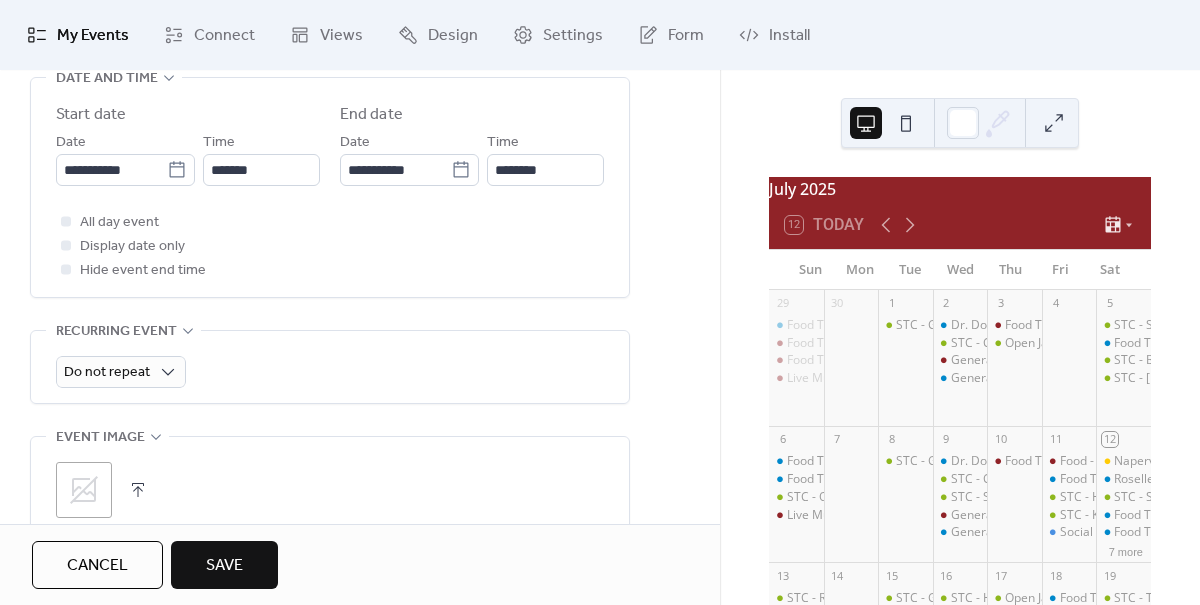 click on "Save" at bounding box center [224, 566] 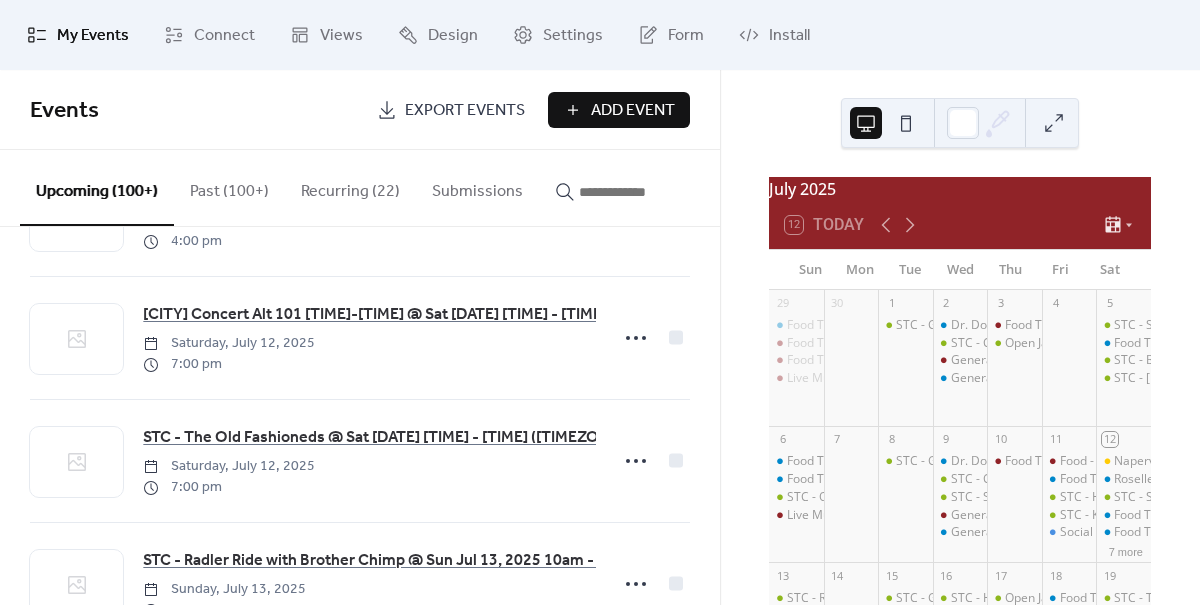 scroll, scrollTop: 1216, scrollLeft: 0, axis: vertical 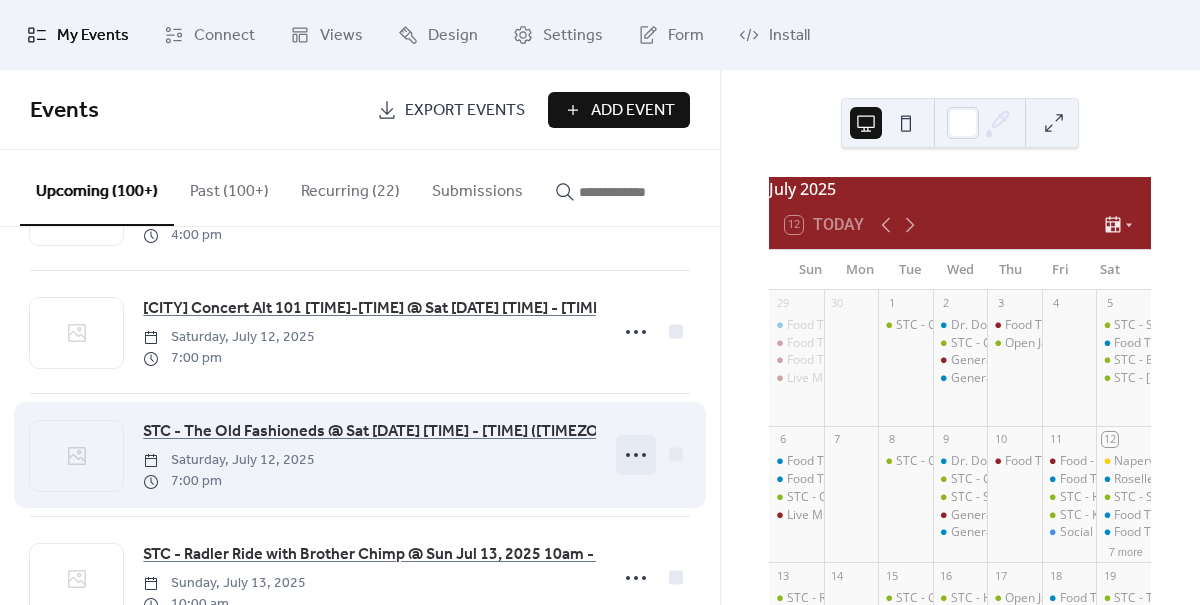 click 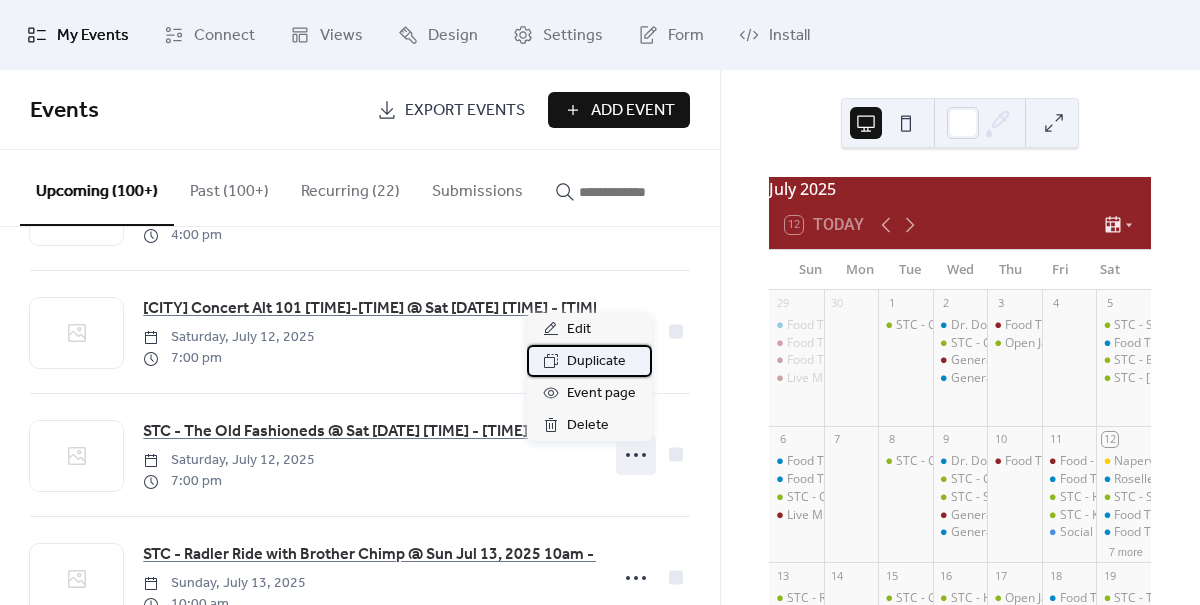 click on "Duplicate" at bounding box center [596, 362] 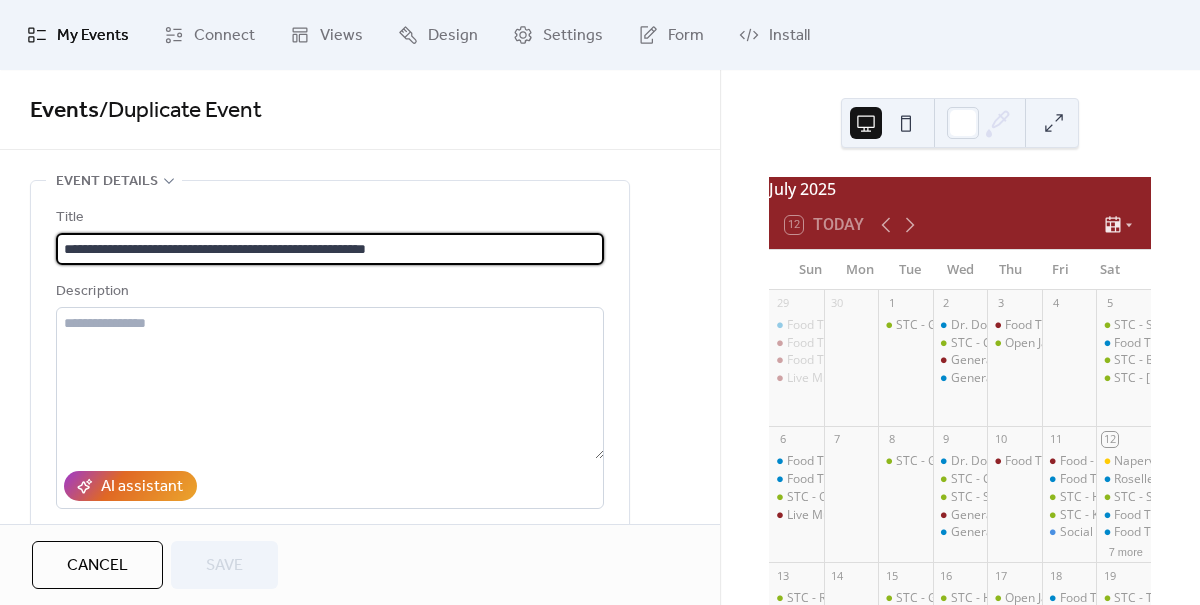 click on "**********" at bounding box center [330, 249] 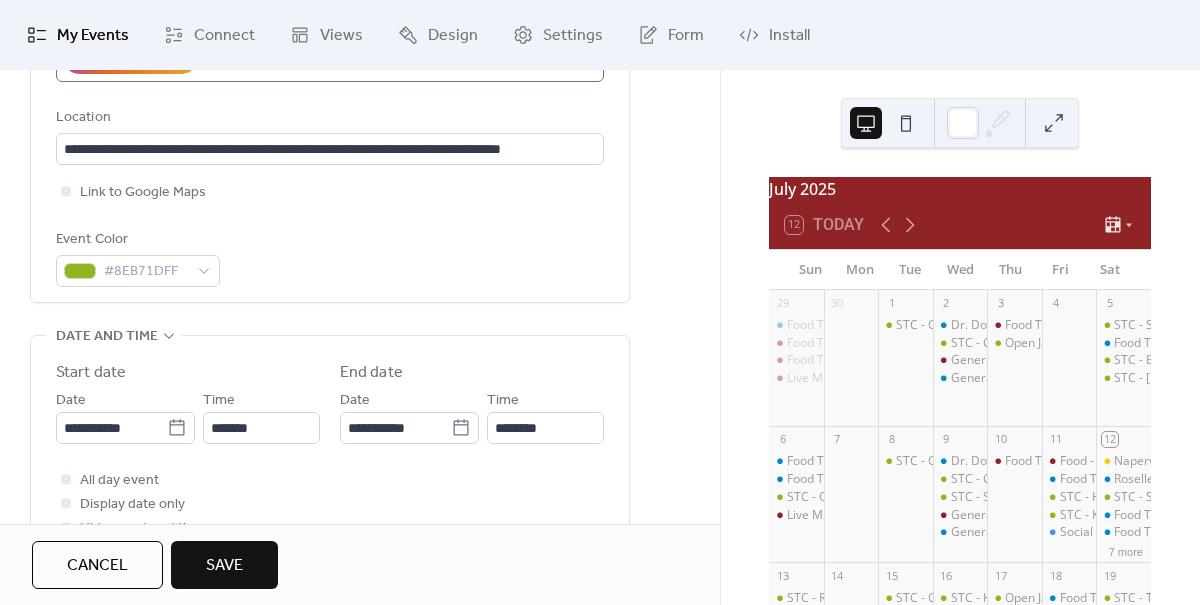 scroll, scrollTop: 634, scrollLeft: 0, axis: vertical 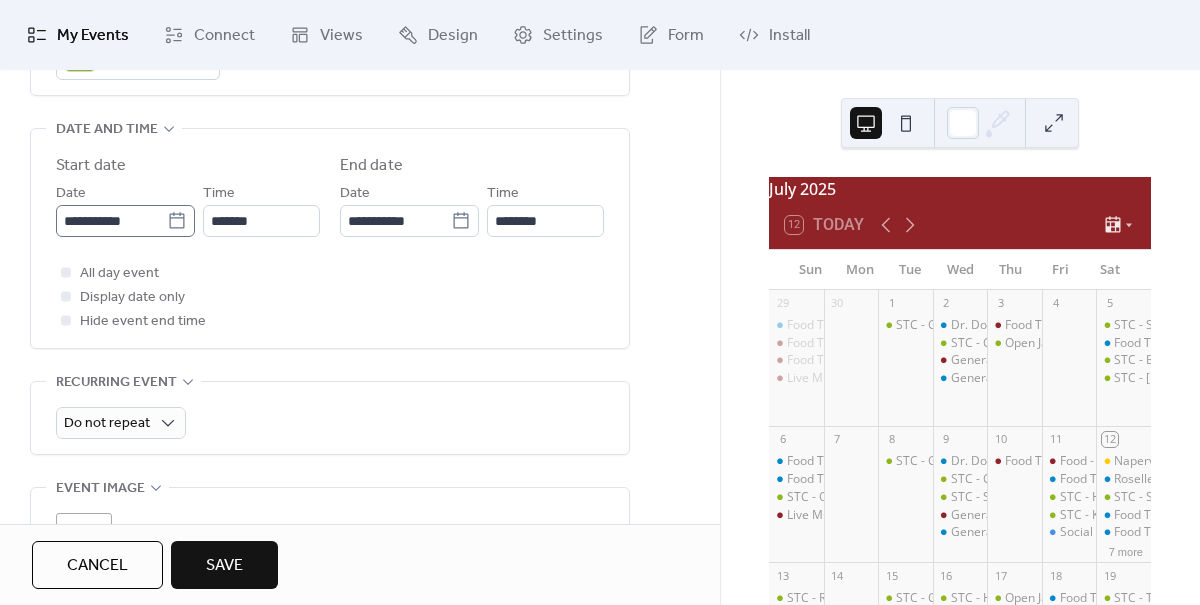 type on "**********" 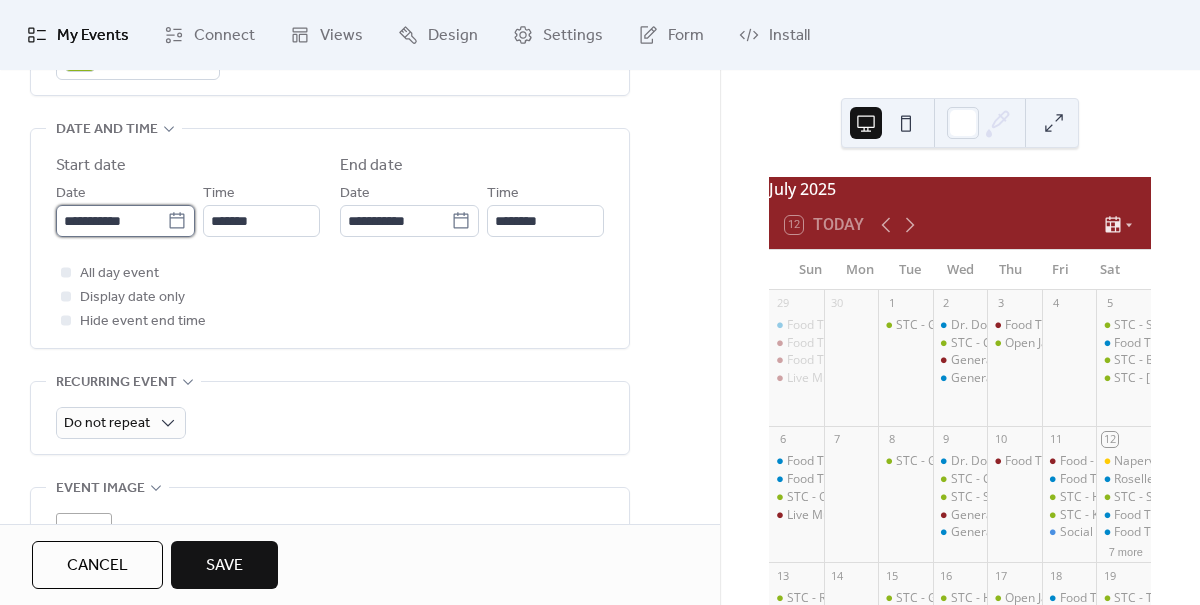 click on "**********" at bounding box center [111, 221] 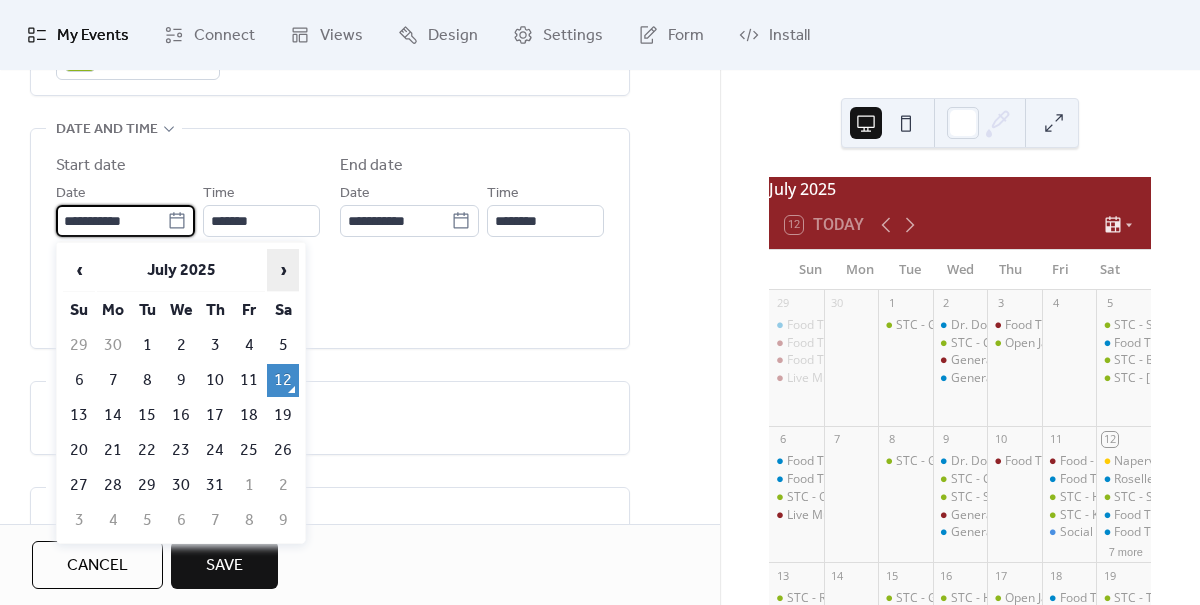 click on "›" at bounding box center (283, 270) 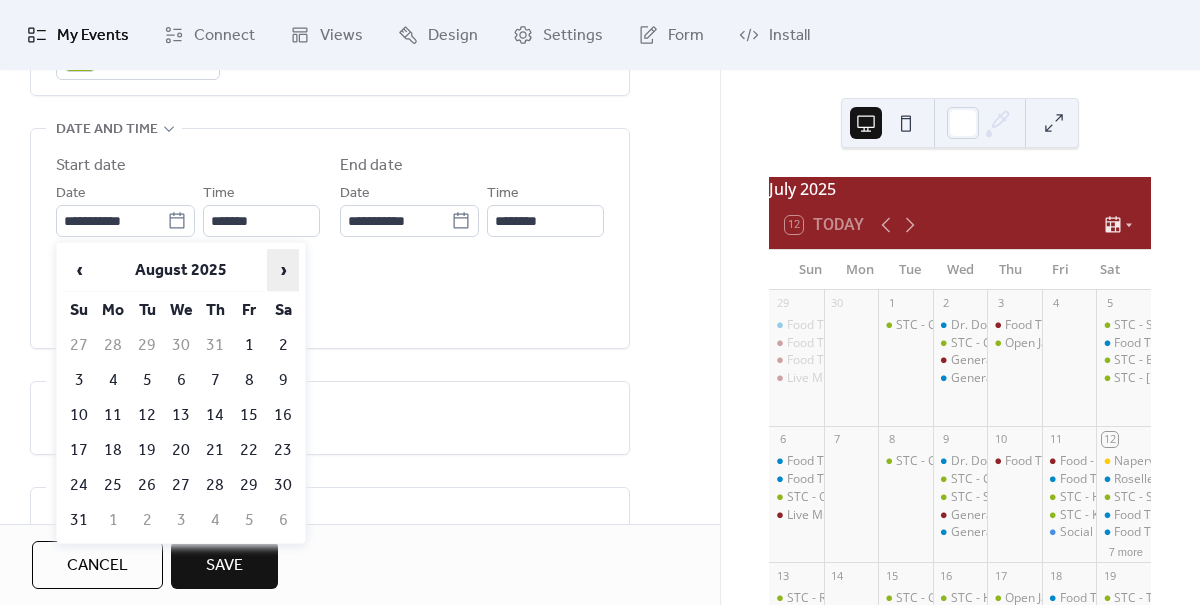 click on "›" at bounding box center [283, 270] 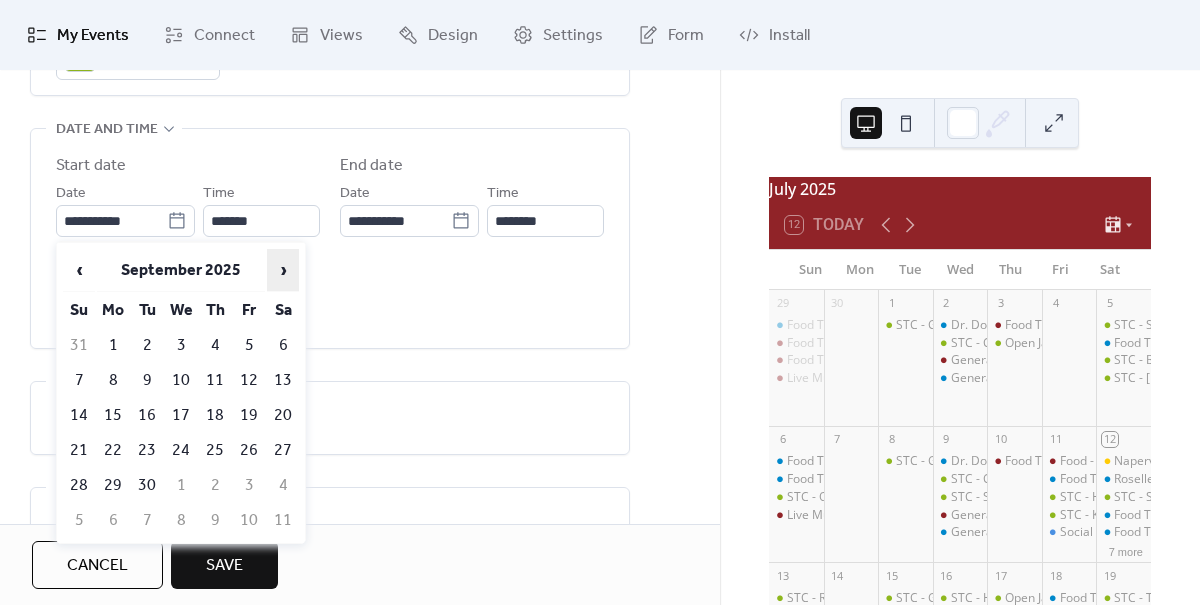 click on "›" at bounding box center [283, 270] 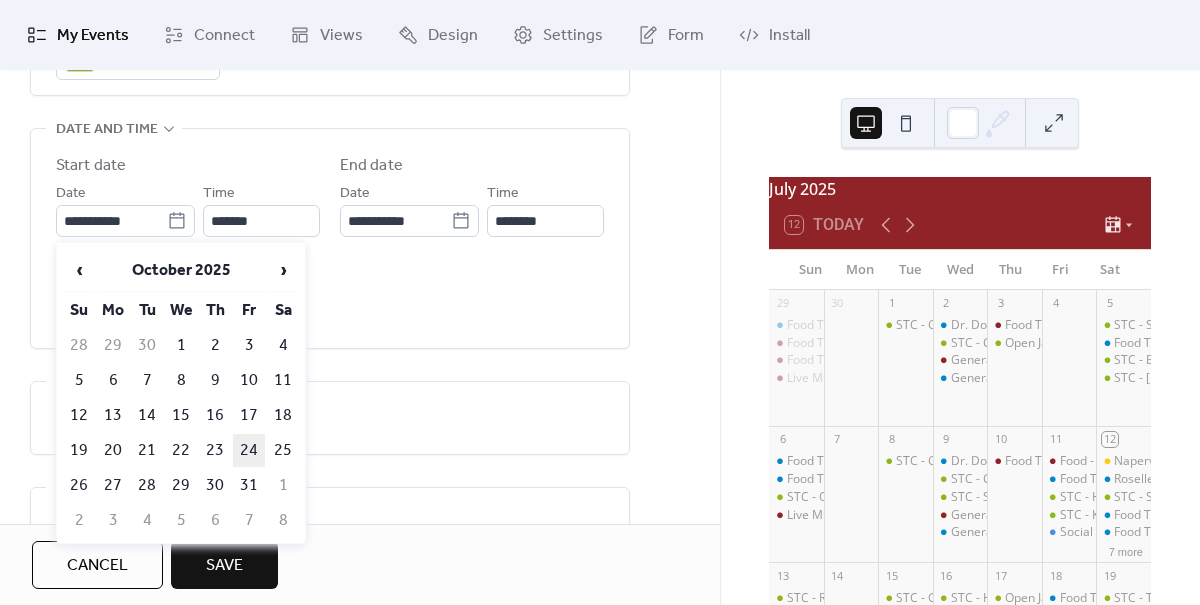 click on "24" at bounding box center [249, 450] 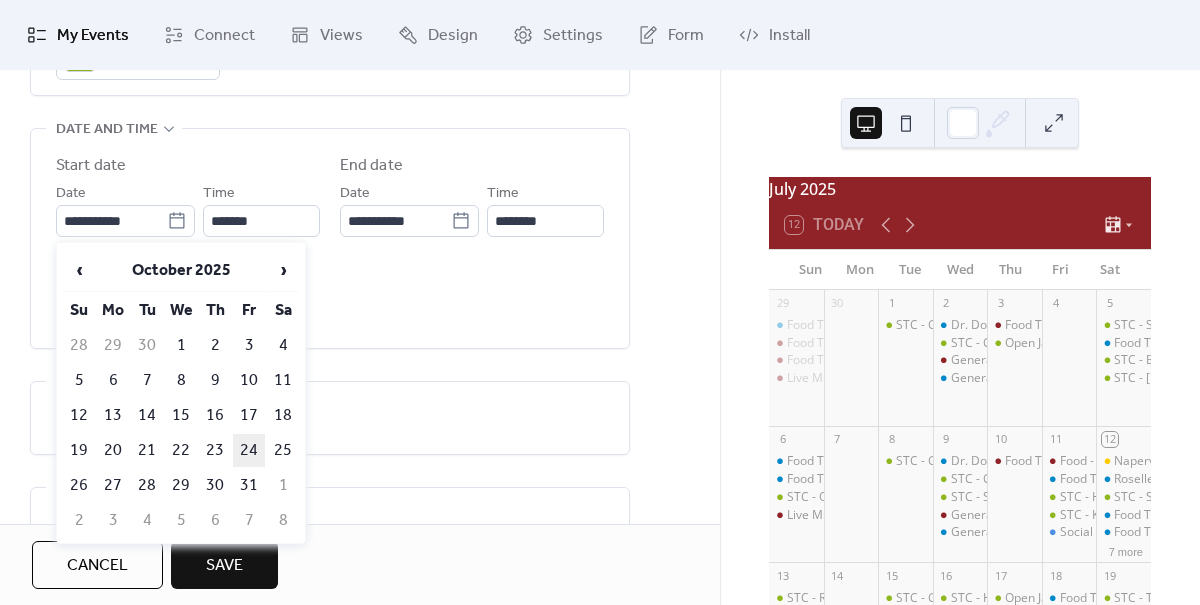 type on "**********" 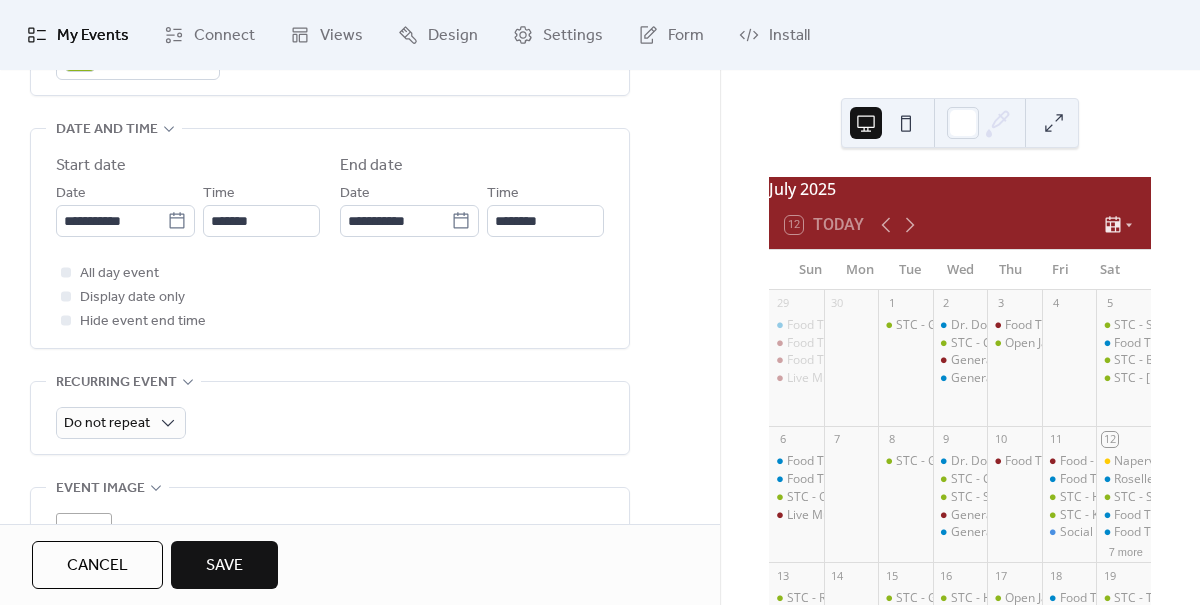 click on "Save" at bounding box center [224, 566] 